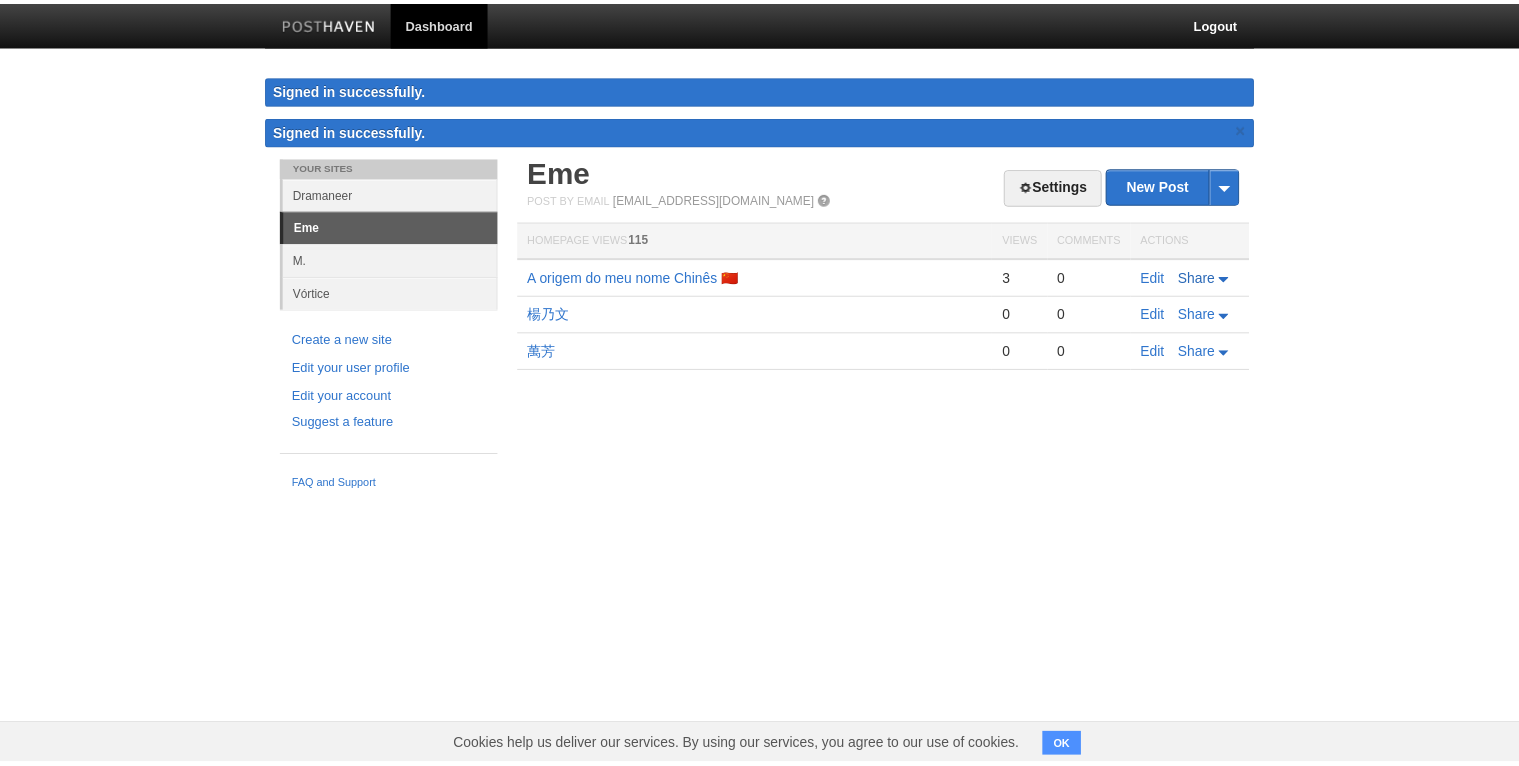 scroll, scrollTop: 0, scrollLeft: 0, axis: both 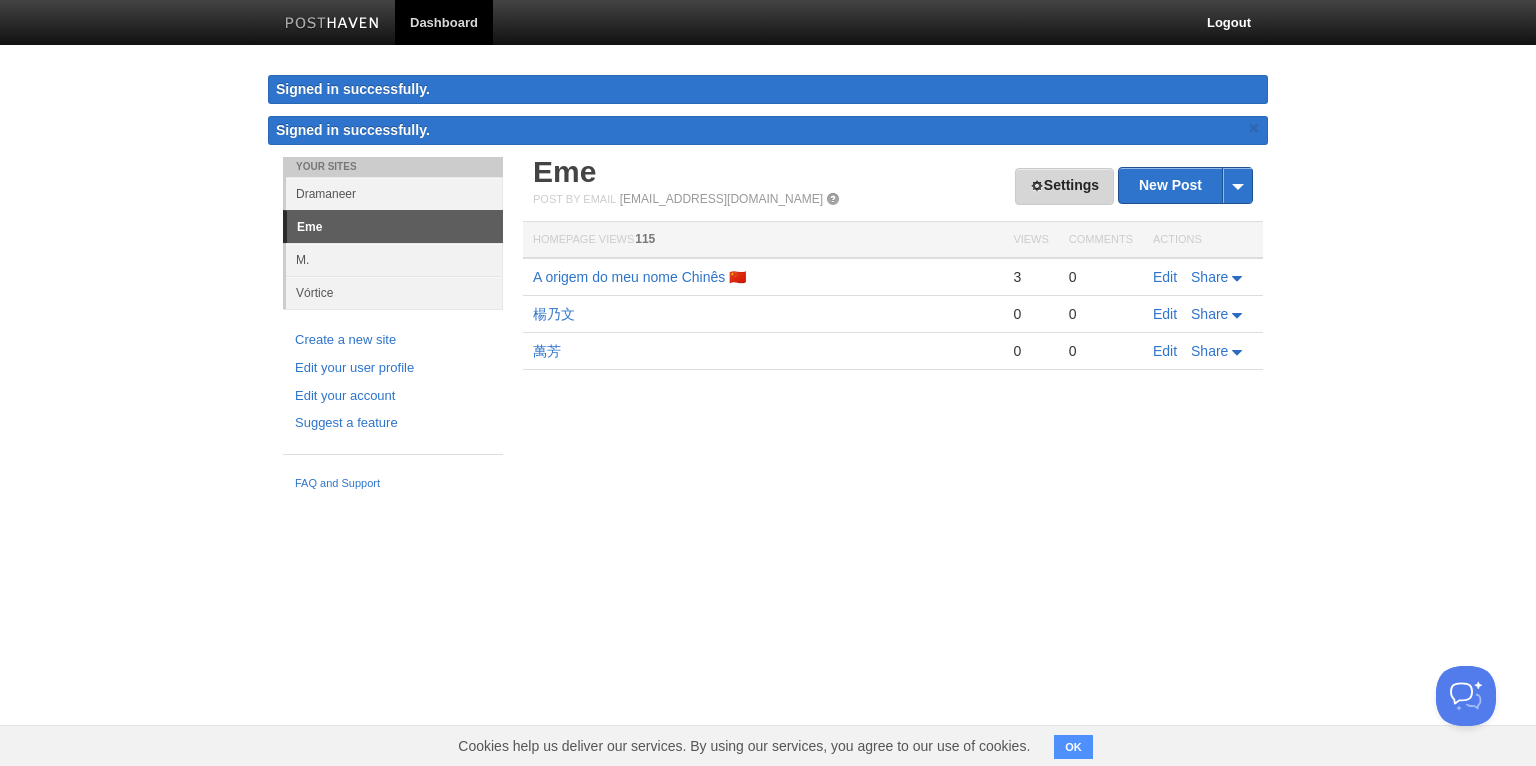 click on "Settings" at bounding box center [1064, 186] 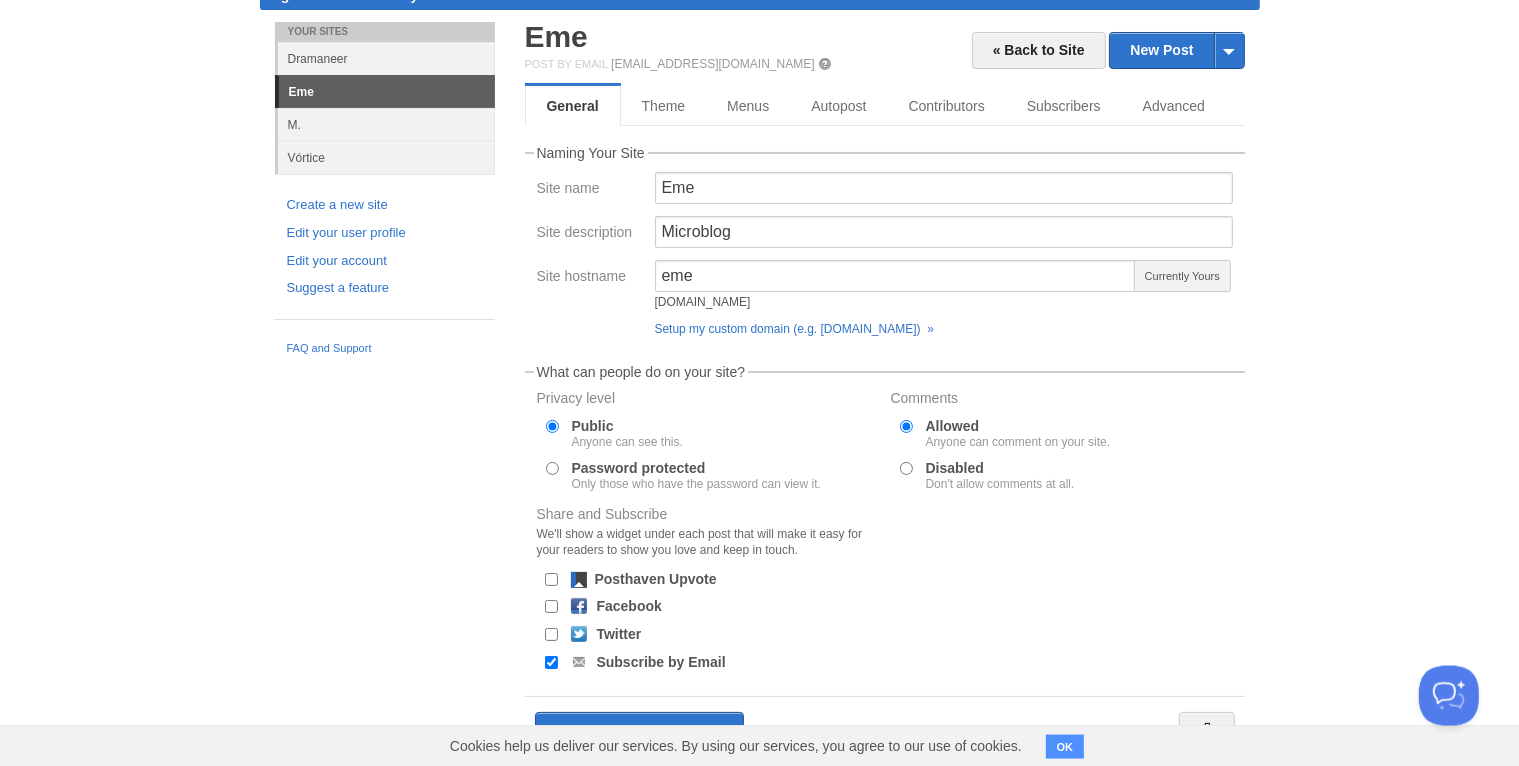 scroll, scrollTop: 145, scrollLeft: 0, axis: vertical 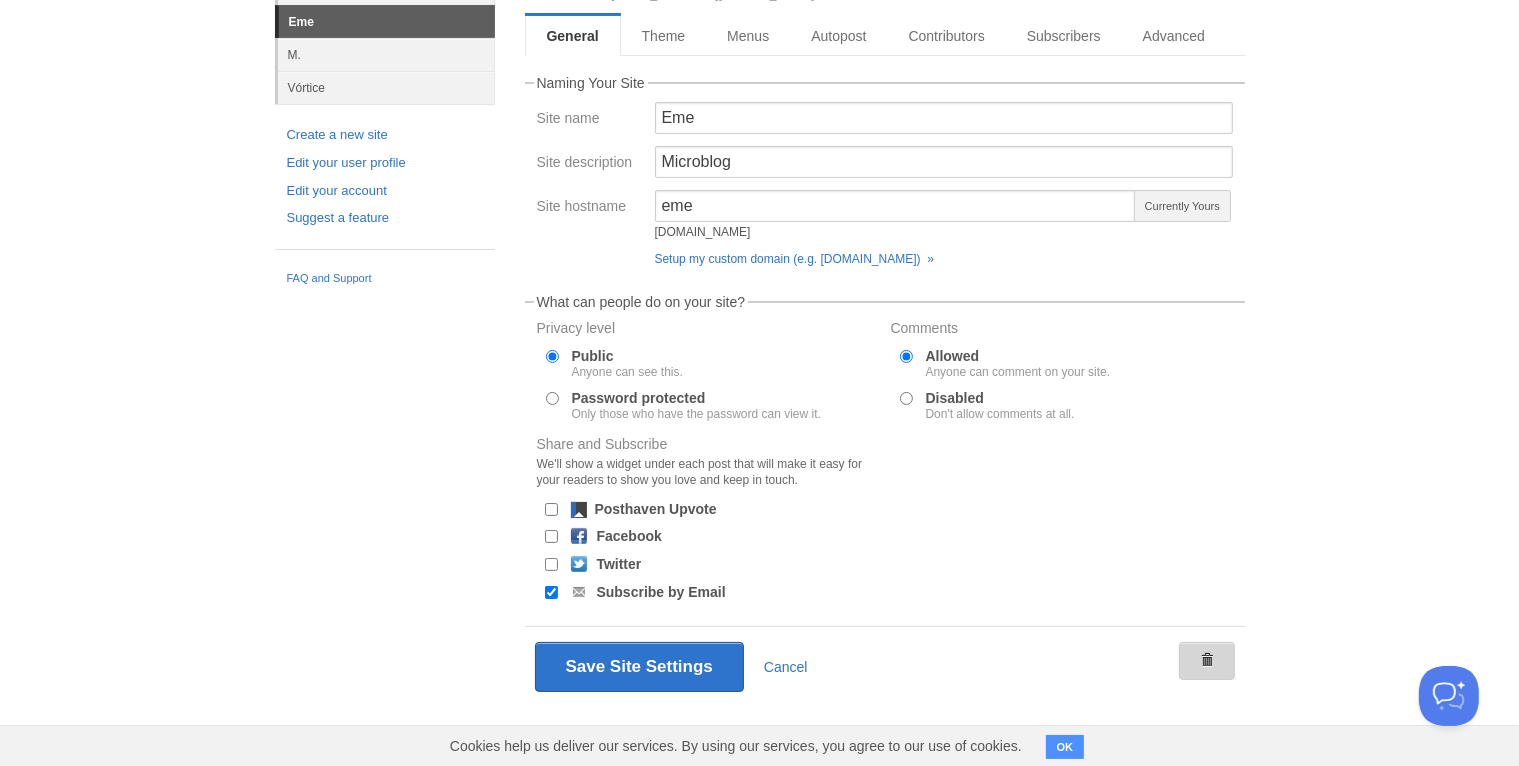 click at bounding box center [1207, 660] 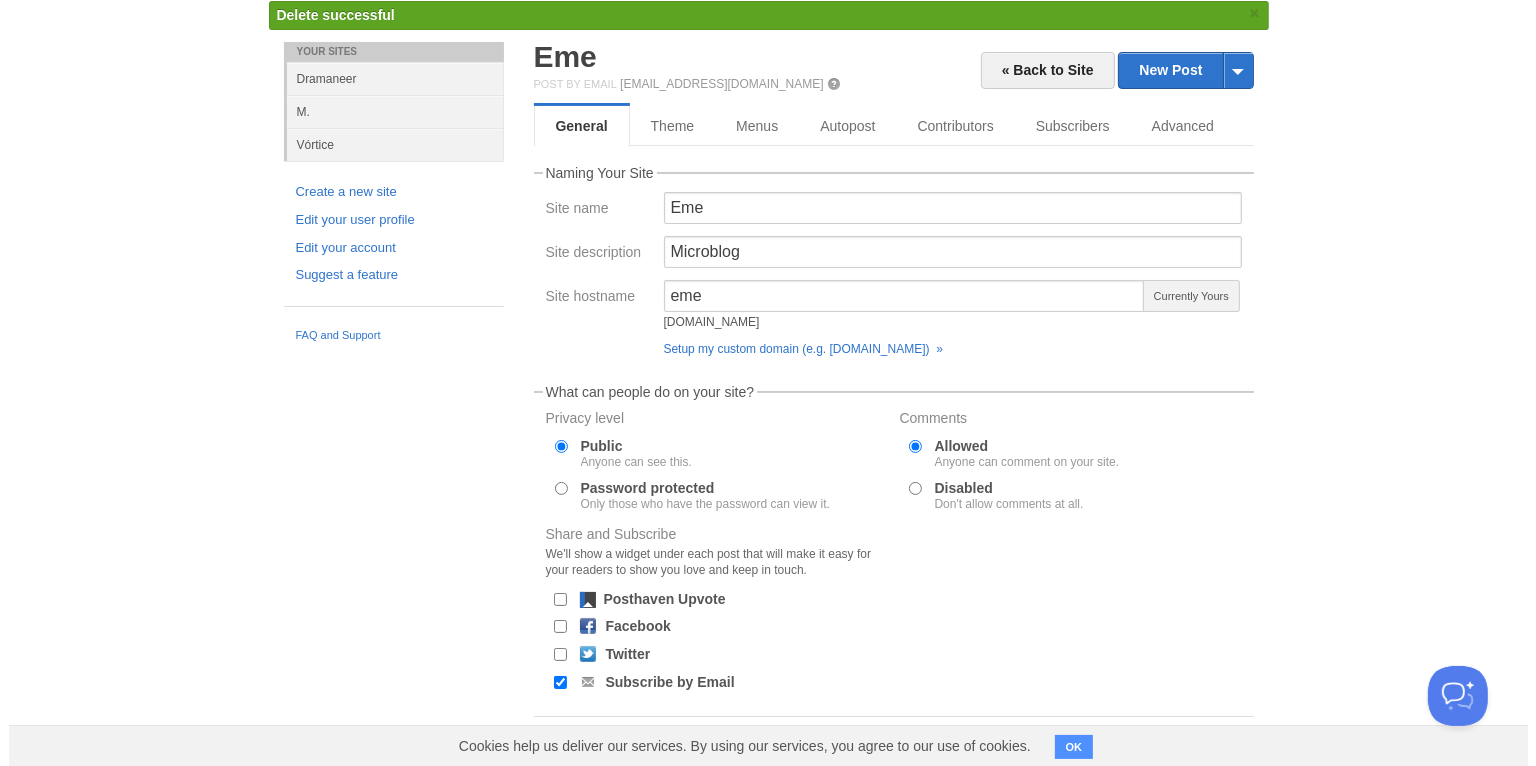scroll, scrollTop: 0, scrollLeft: 0, axis: both 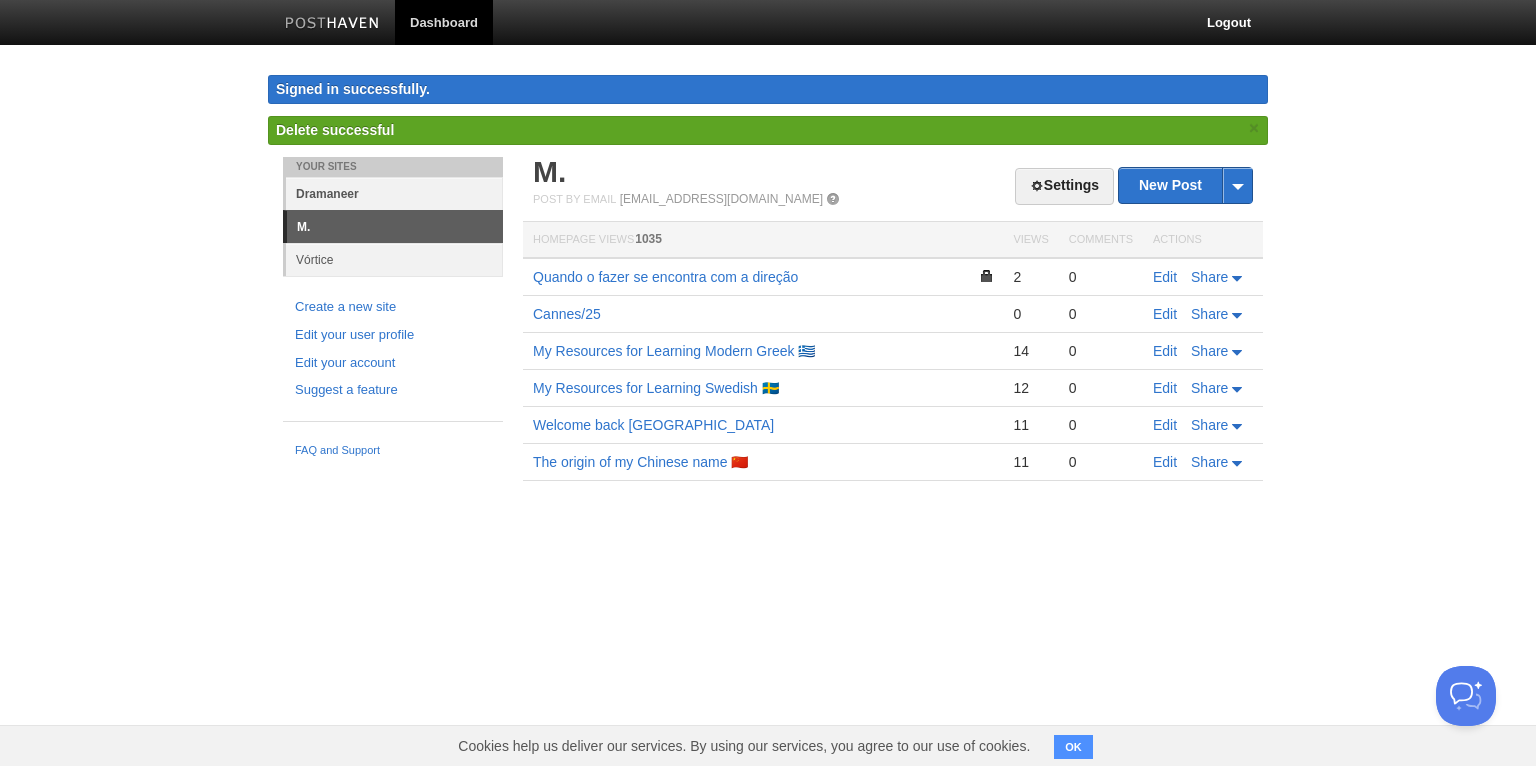 click on "Dramaneer" at bounding box center [394, 193] 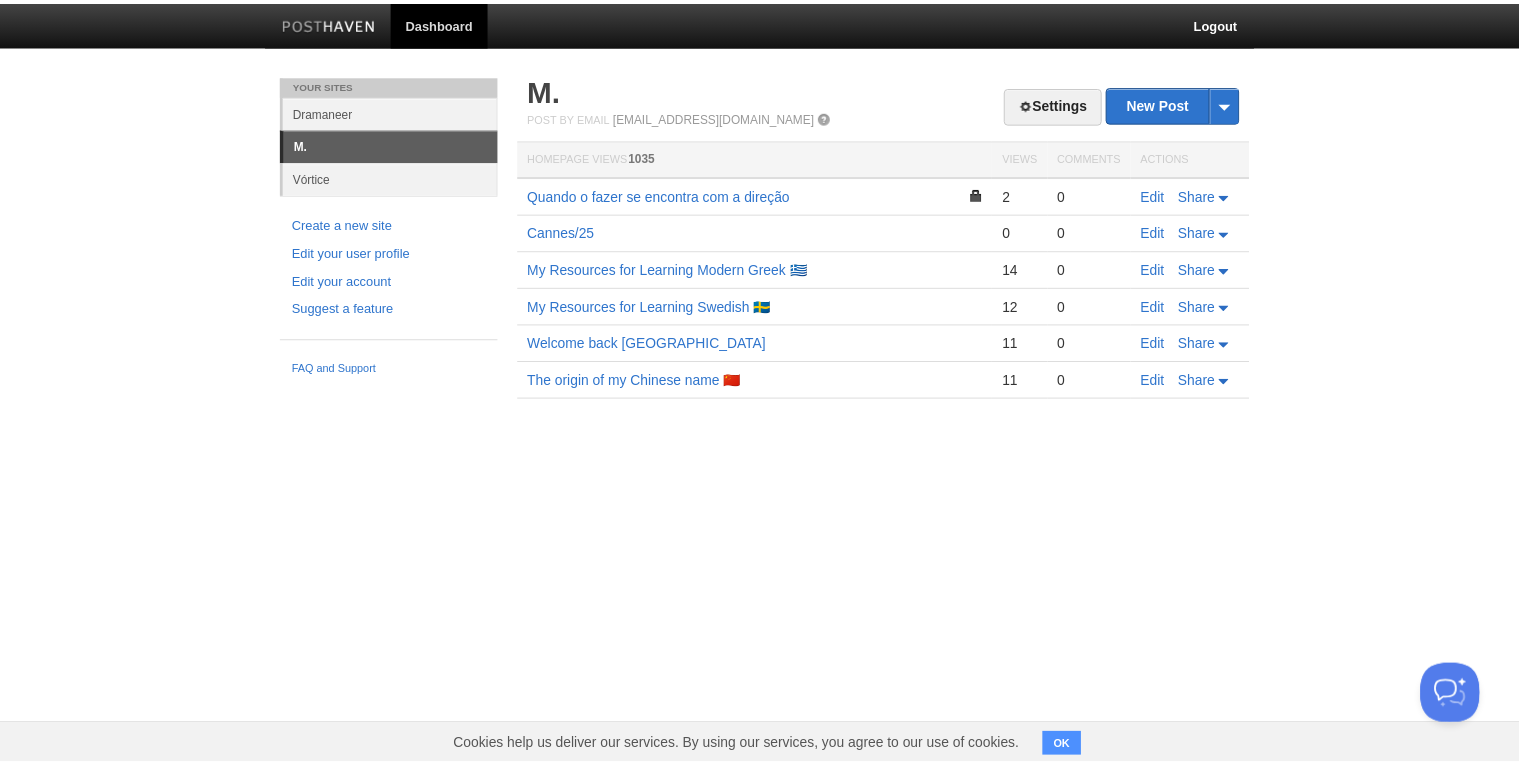 scroll, scrollTop: 0, scrollLeft: 0, axis: both 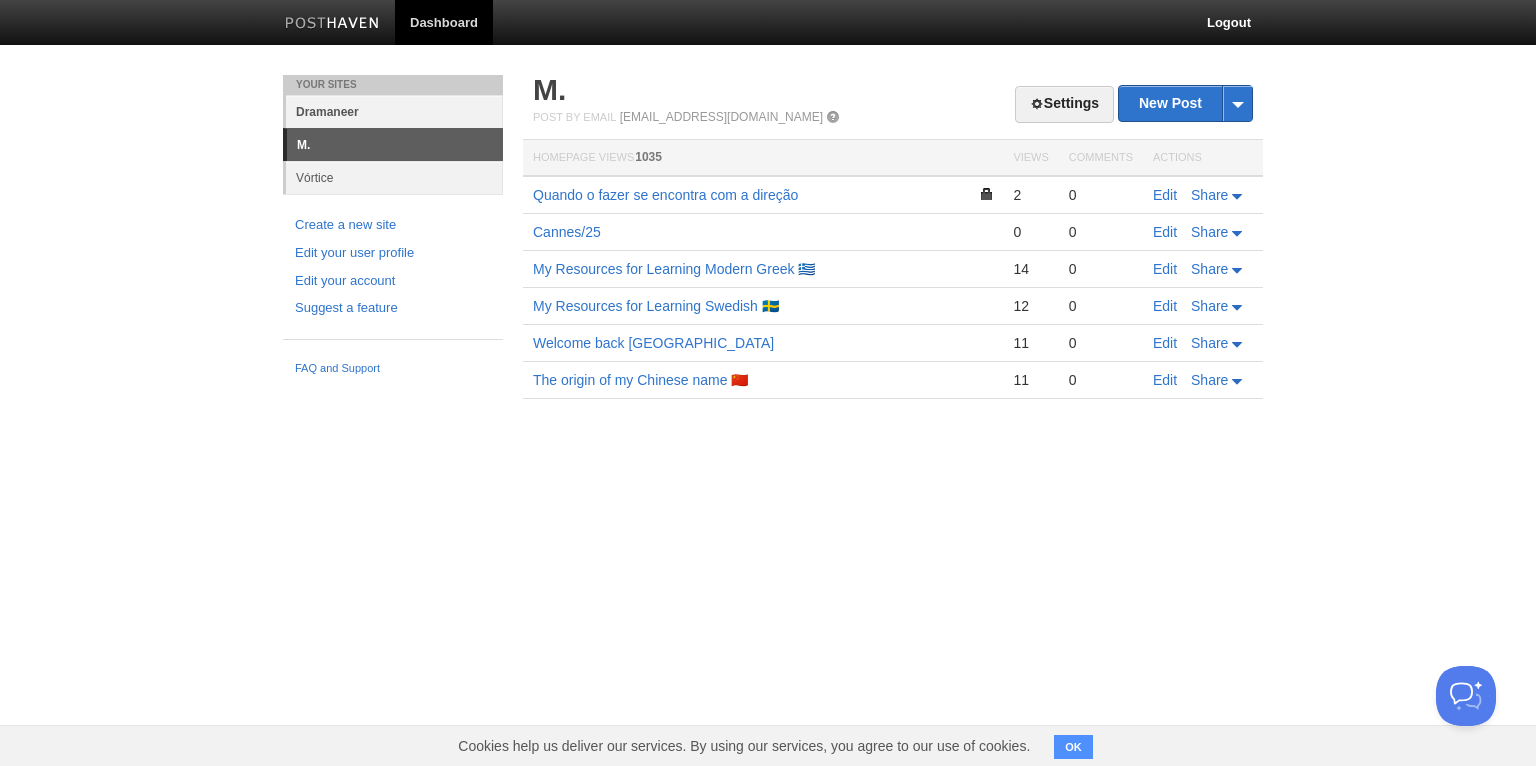 click on "Dramaneer" at bounding box center [394, 111] 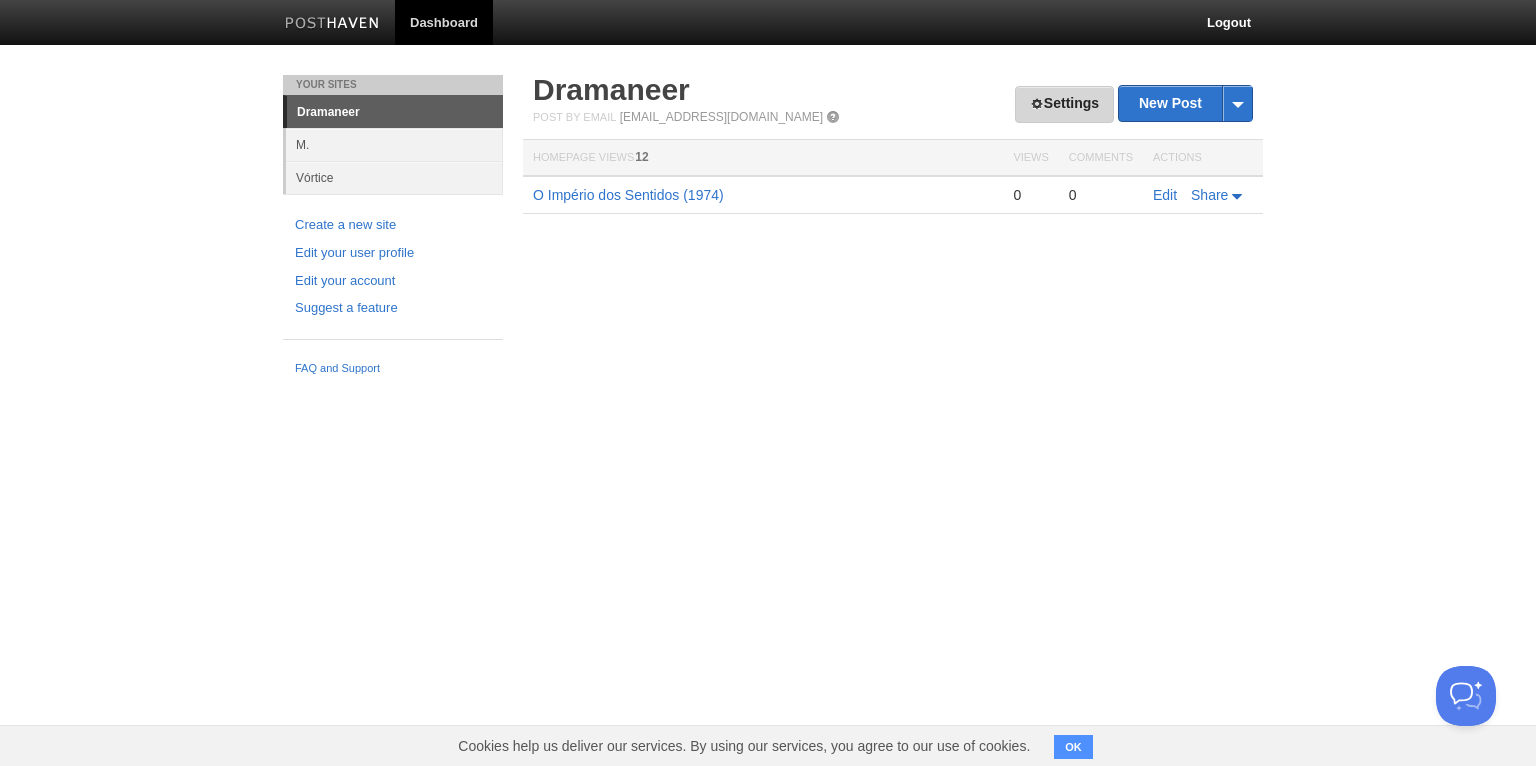 click on "Settings" at bounding box center (1064, 104) 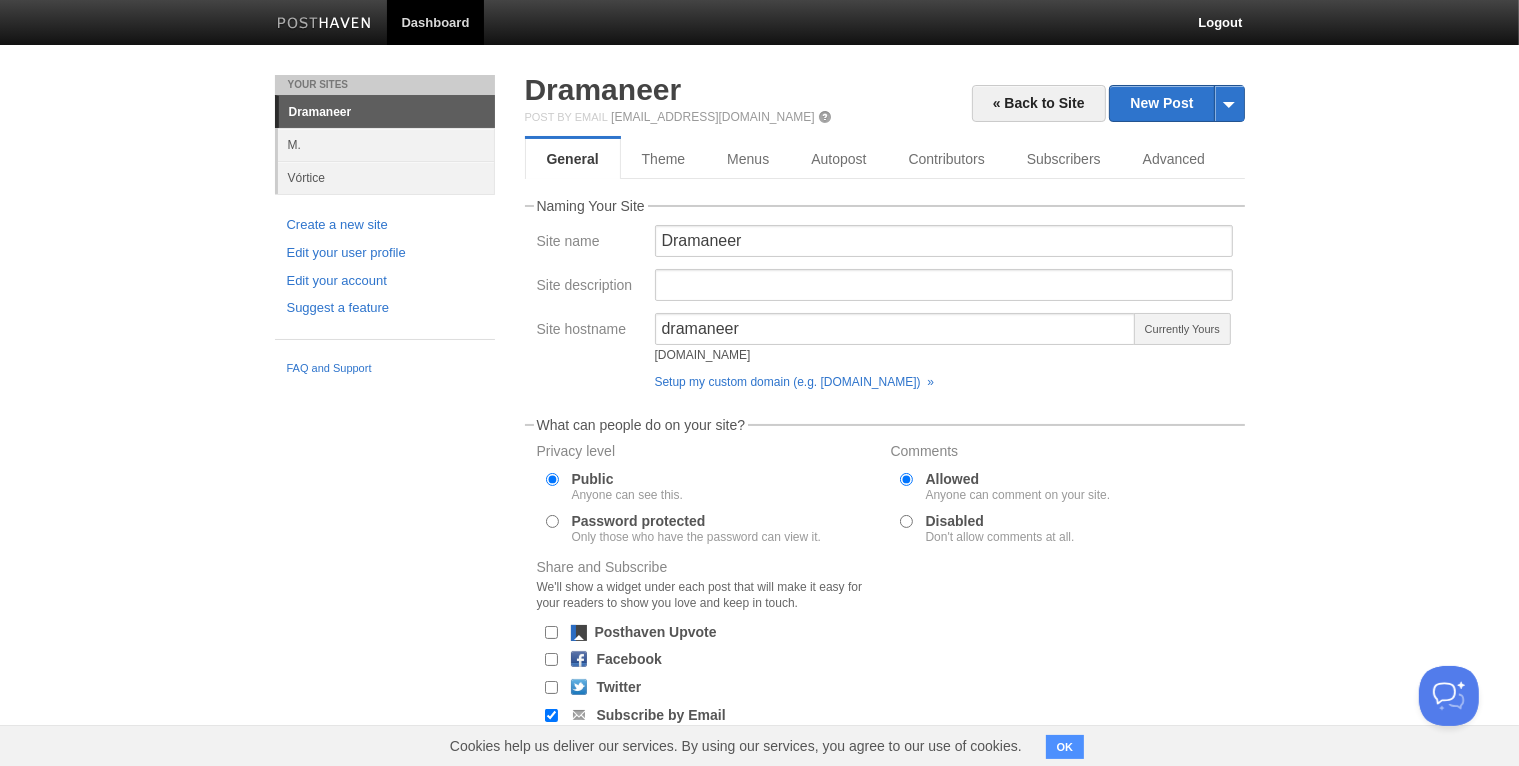 scroll, scrollTop: 123, scrollLeft: 0, axis: vertical 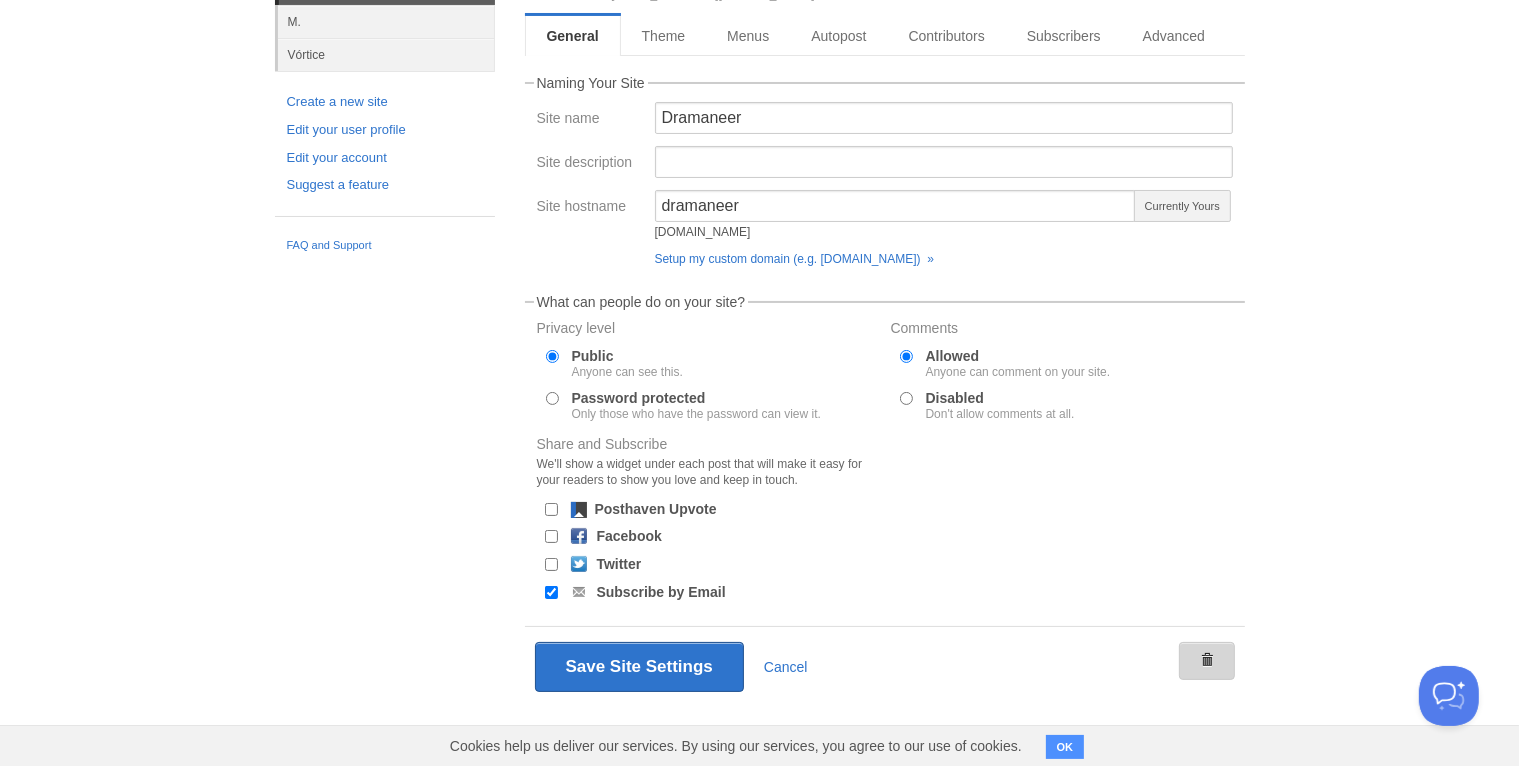 click at bounding box center (1207, 661) 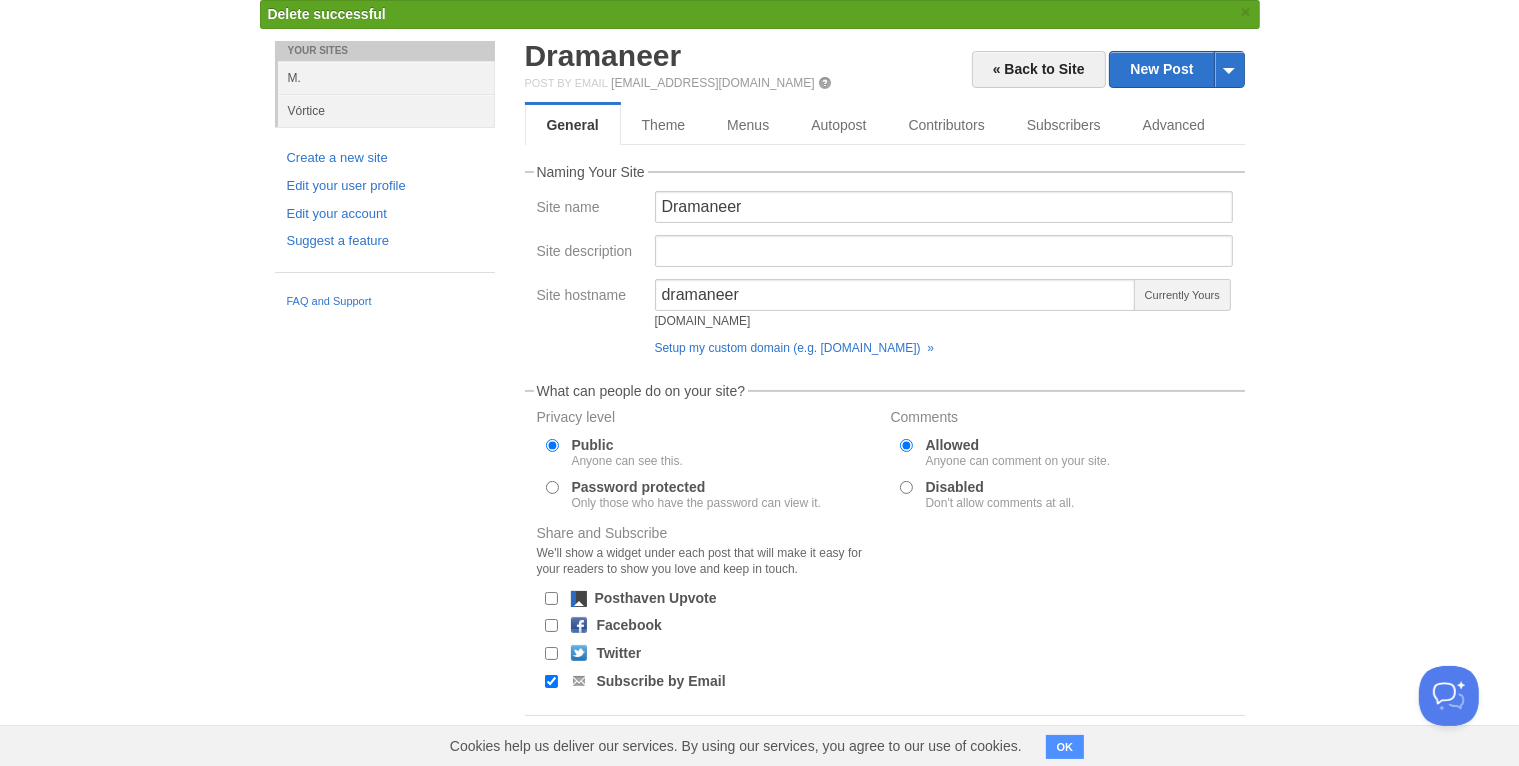 scroll, scrollTop: 0, scrollLeft: 0, axis: both 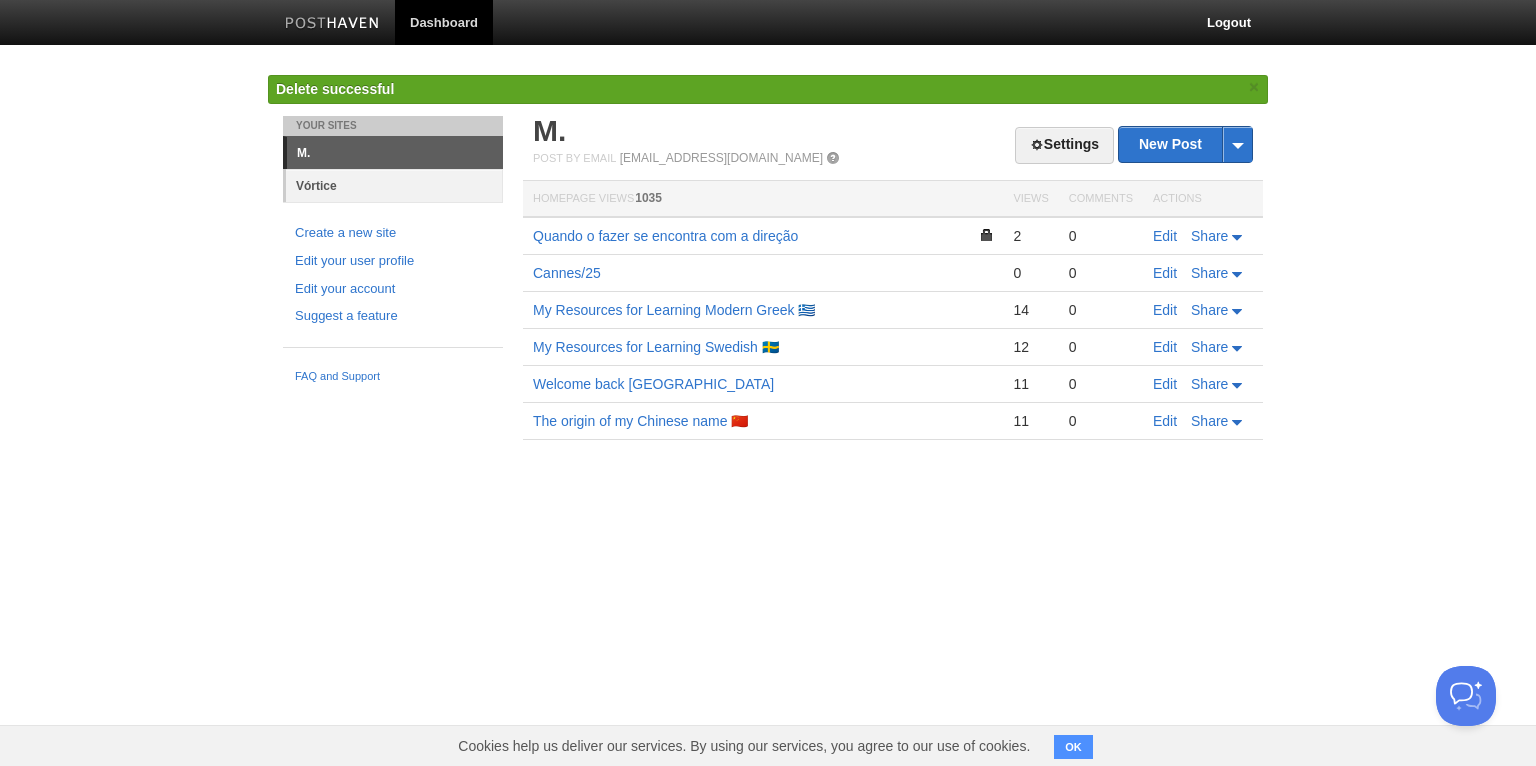 click on "Vórtice" at bounding box center [394, 185] 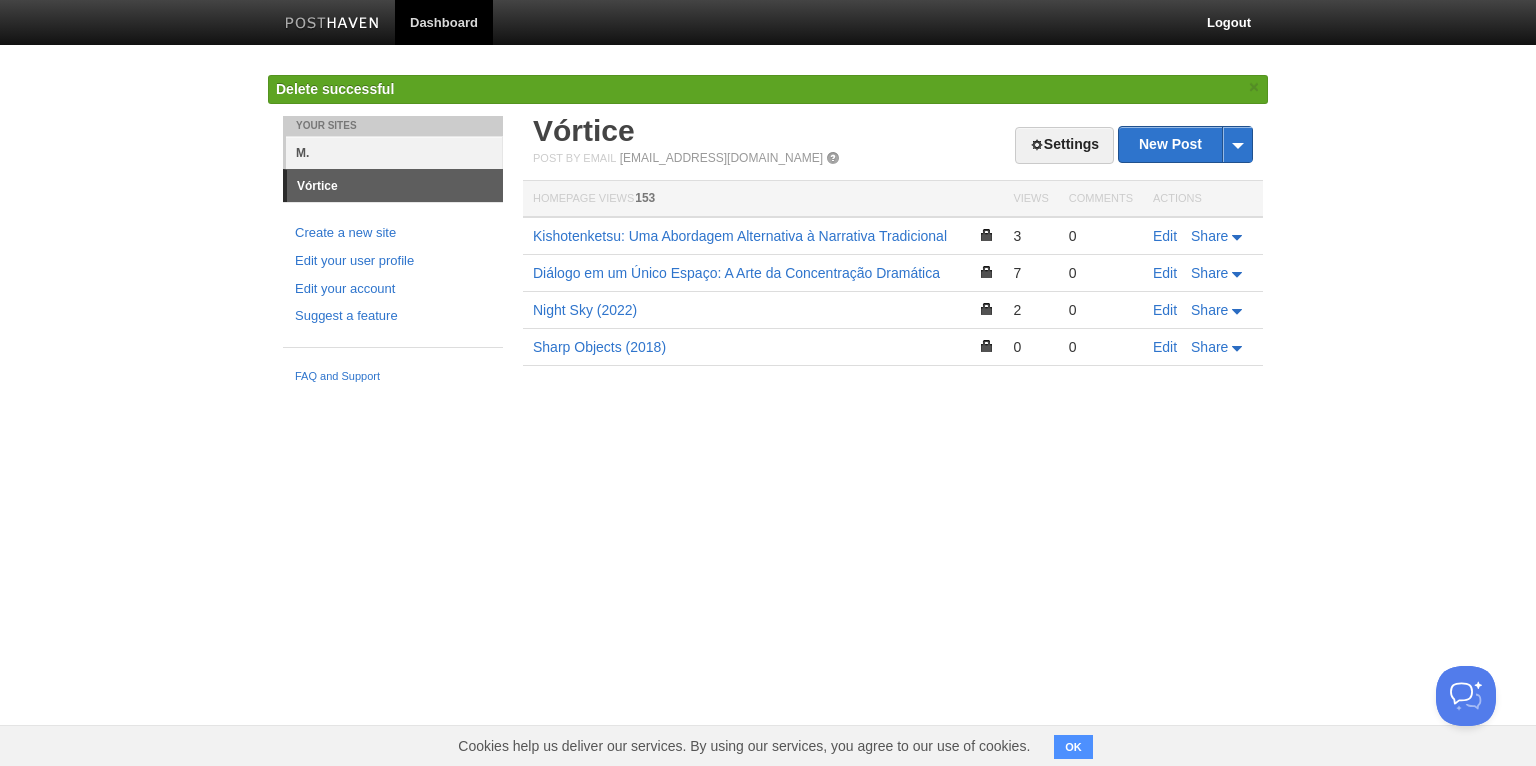 click on "M." at bounding box center [394, 152] 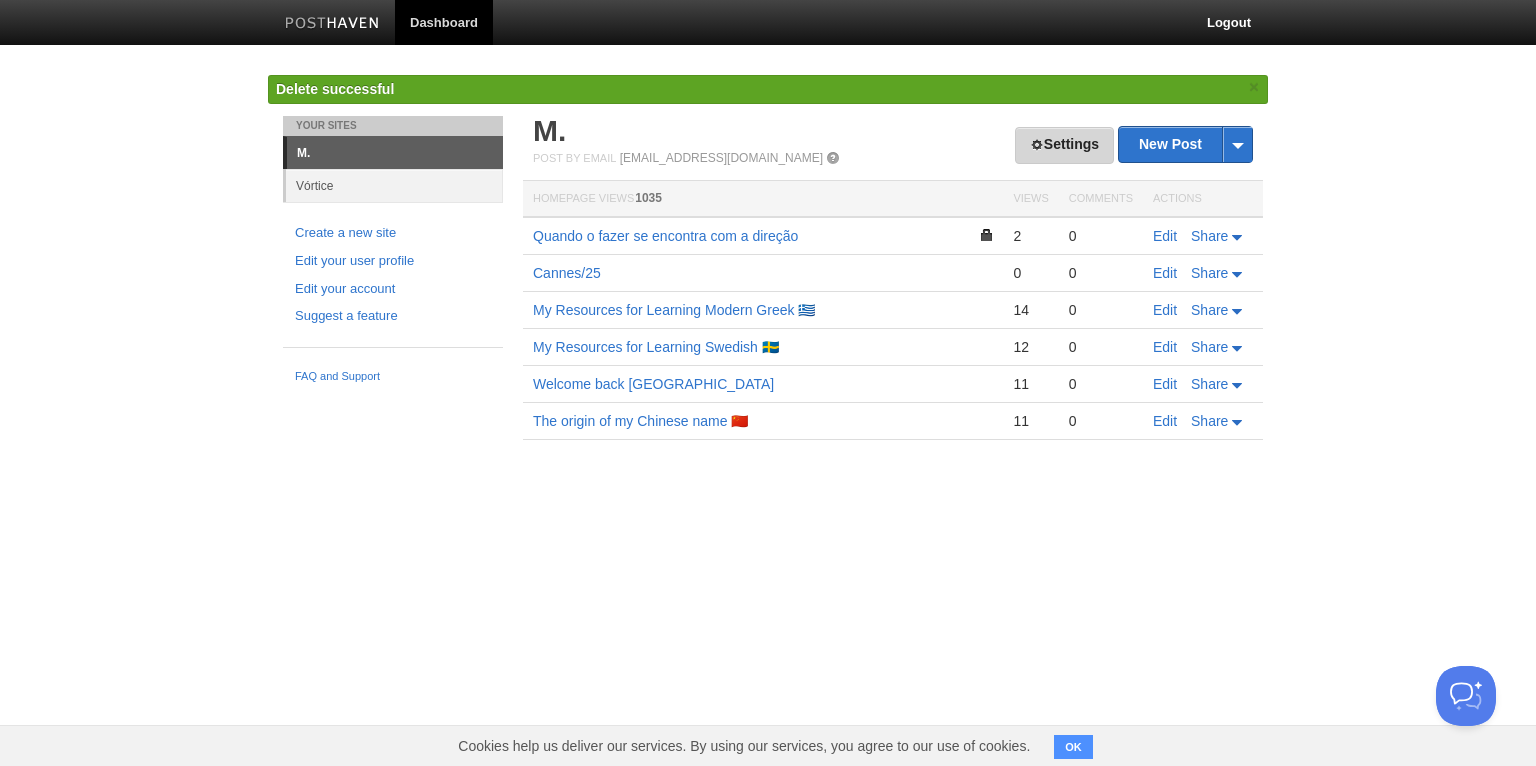 click on "Settings" at bounding box center [1064, 145] 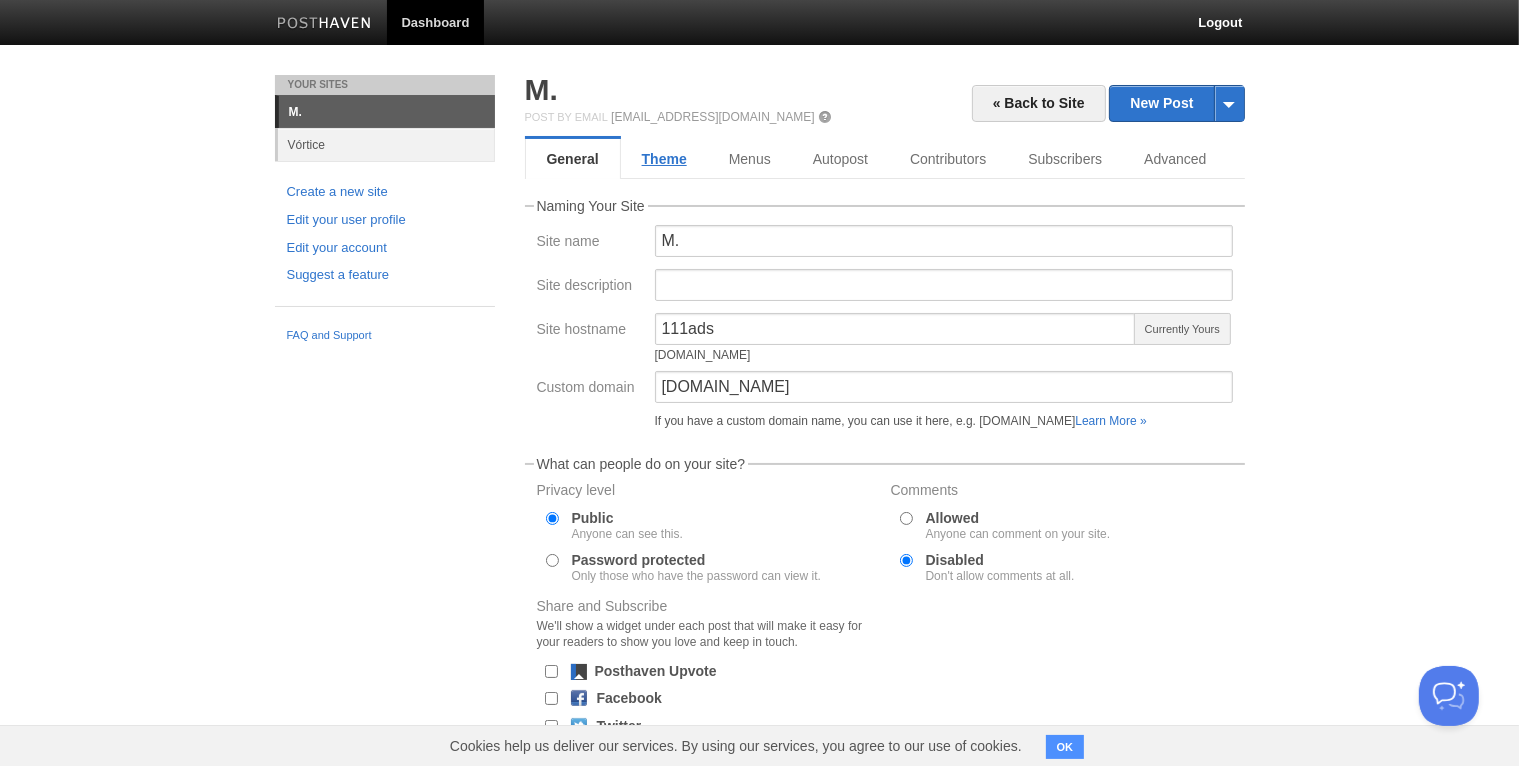 click on "Theme" at bounding box center [664, 159] 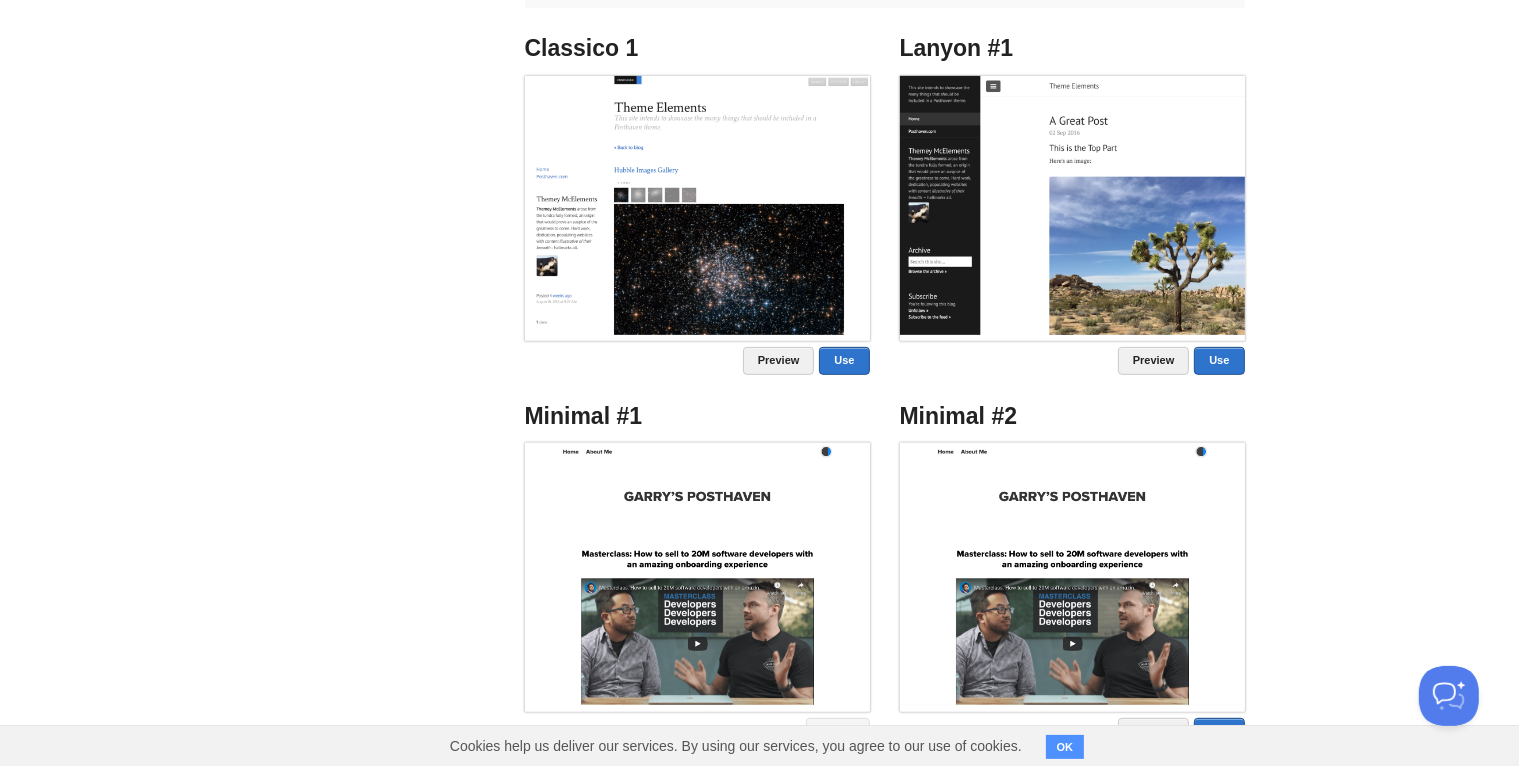 scroll, scrollTop: 0, scrollLeft: 0, axis: both 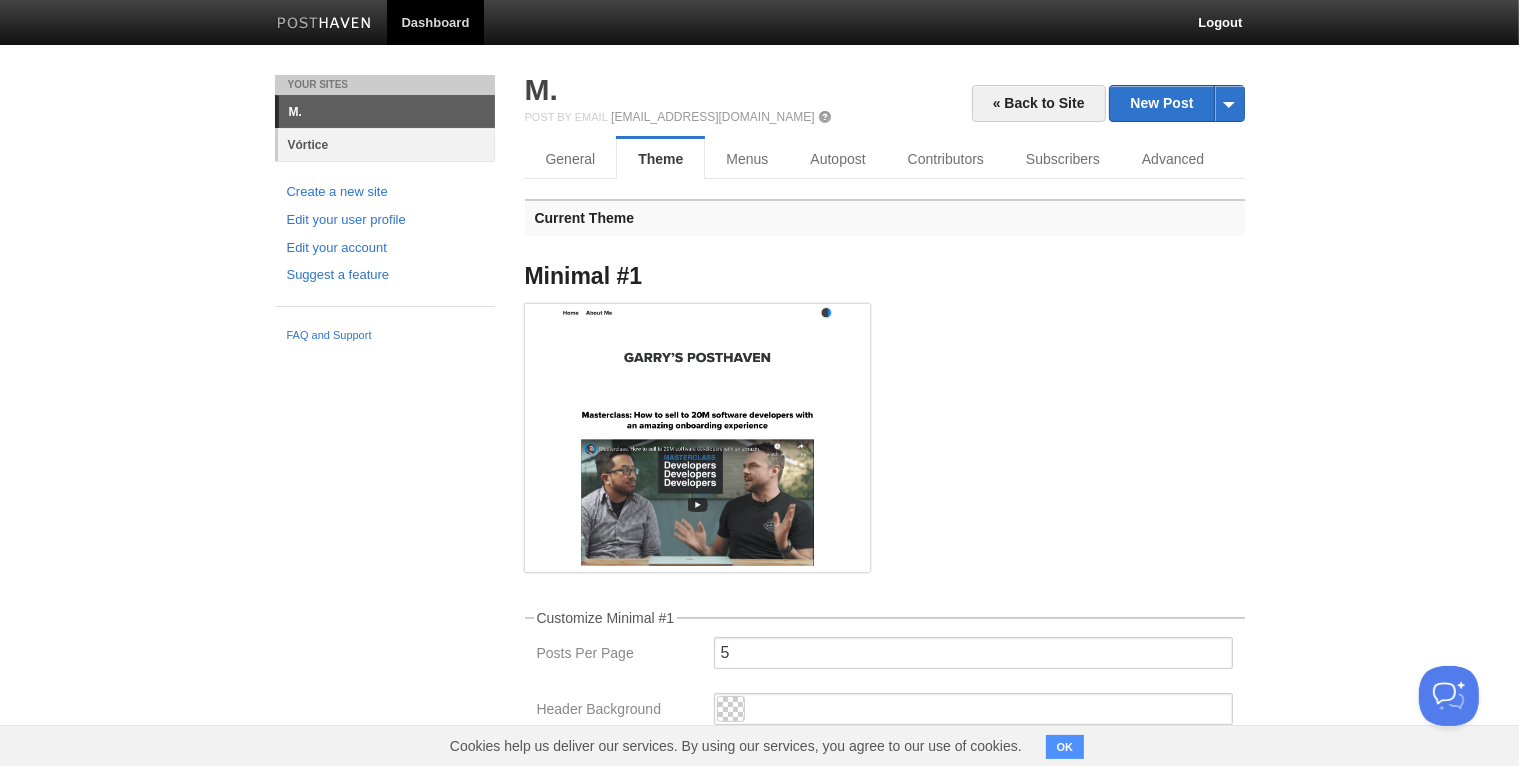 click on "Vórtice" at bounding box center [386, 144] 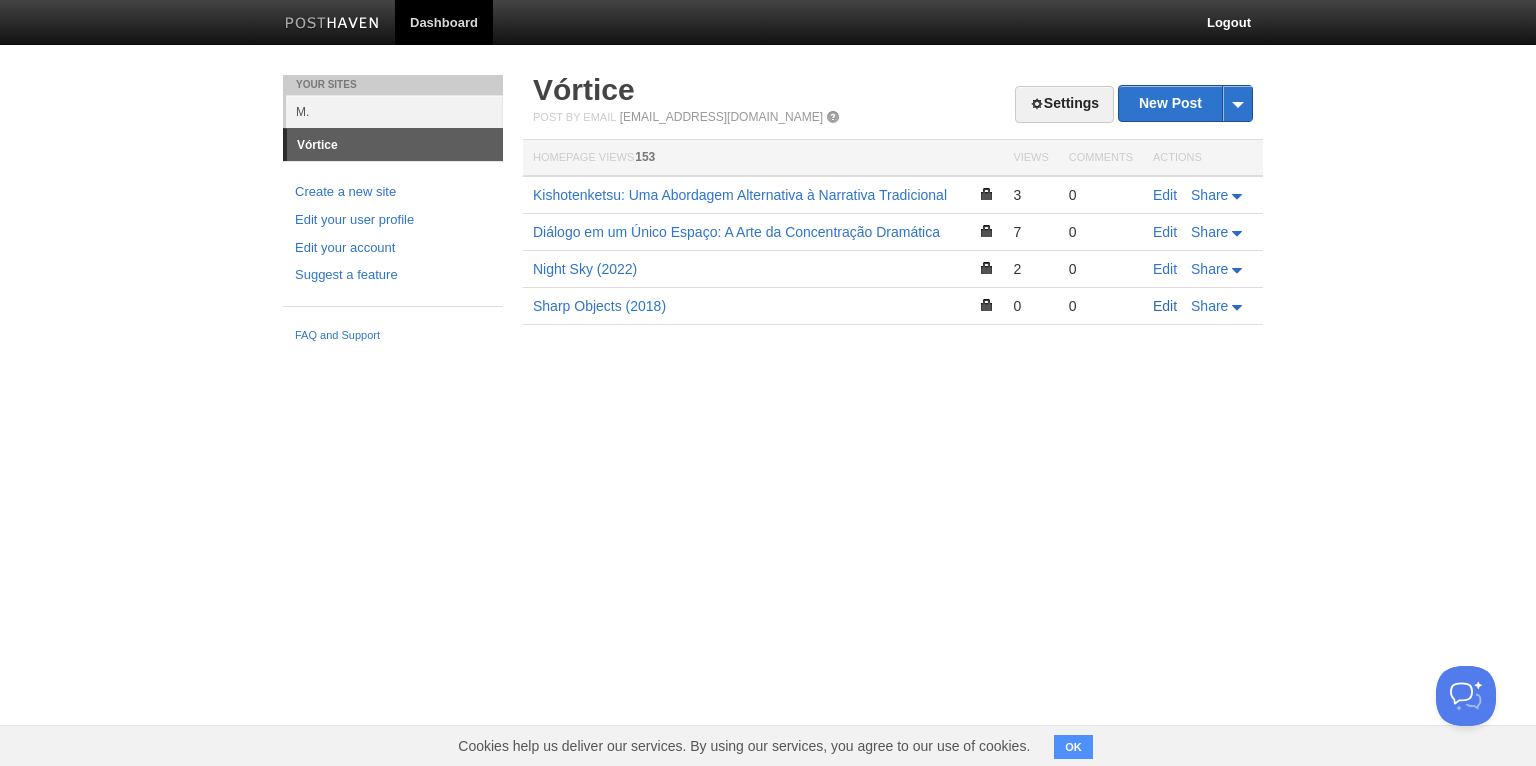click on "Edit" at bounding box center (1165, 306) 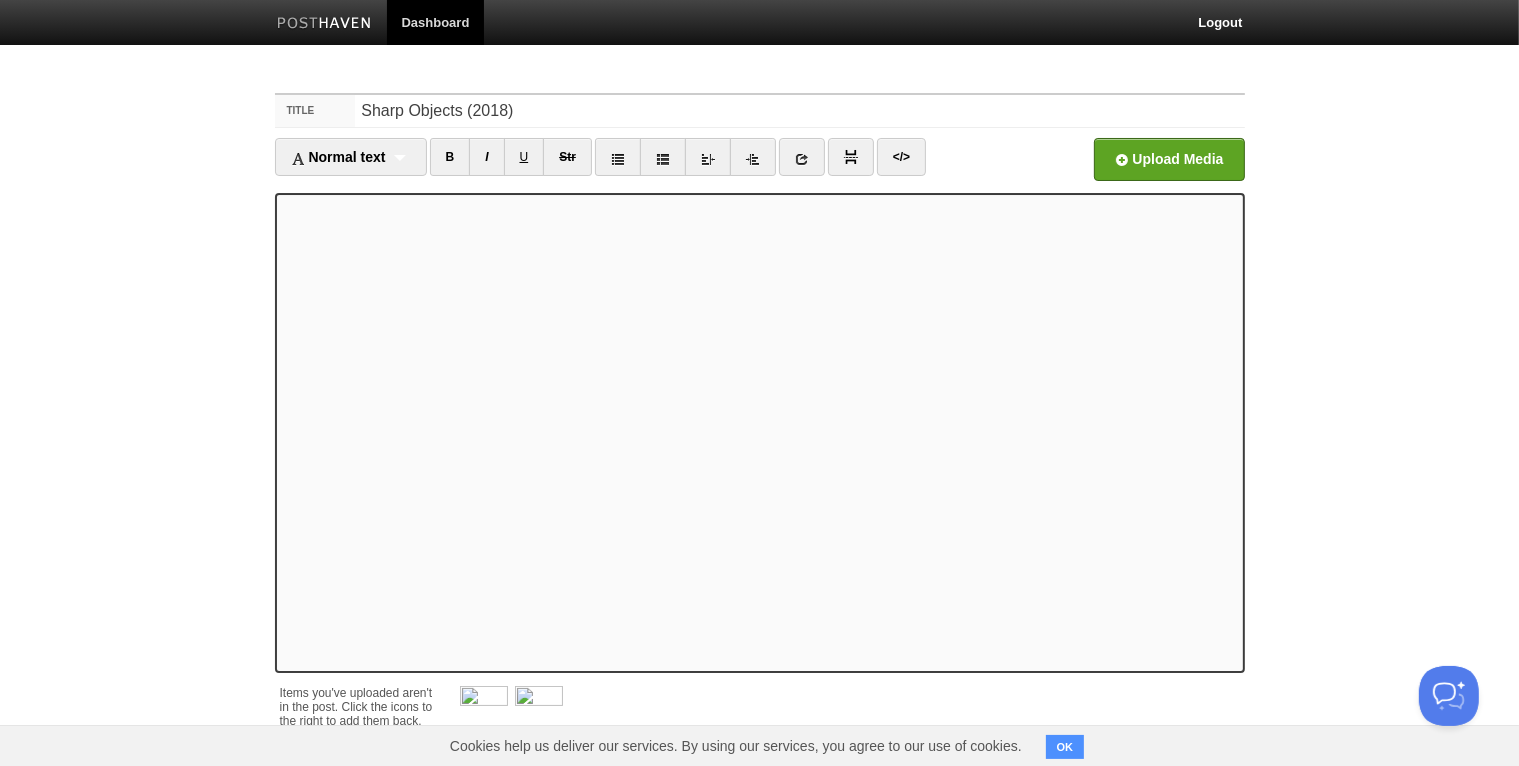 scroll, scrollTop: 144, scrollLeft: 0, axis: vertical 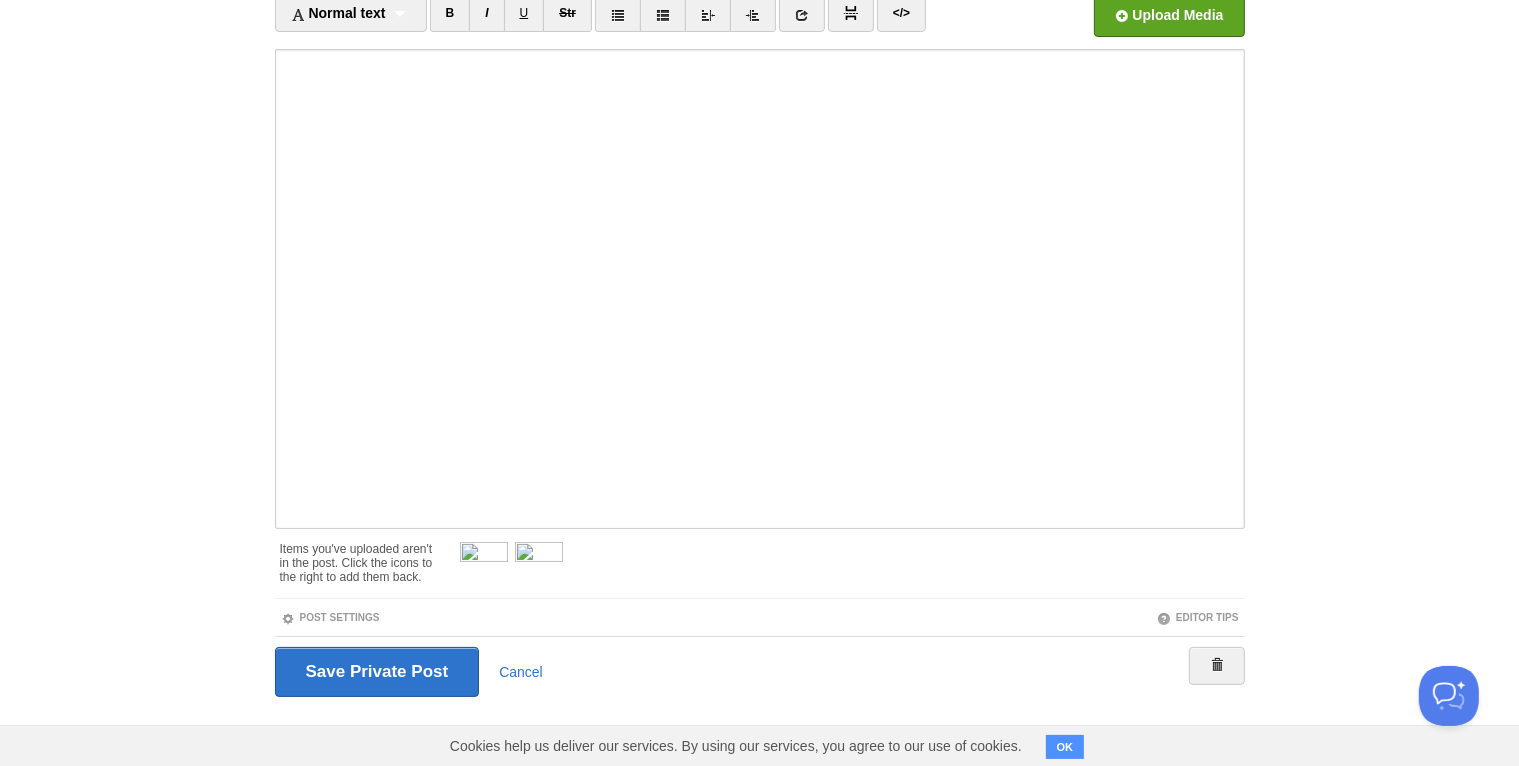 click on "OK" at bounding box center [1065, 747] 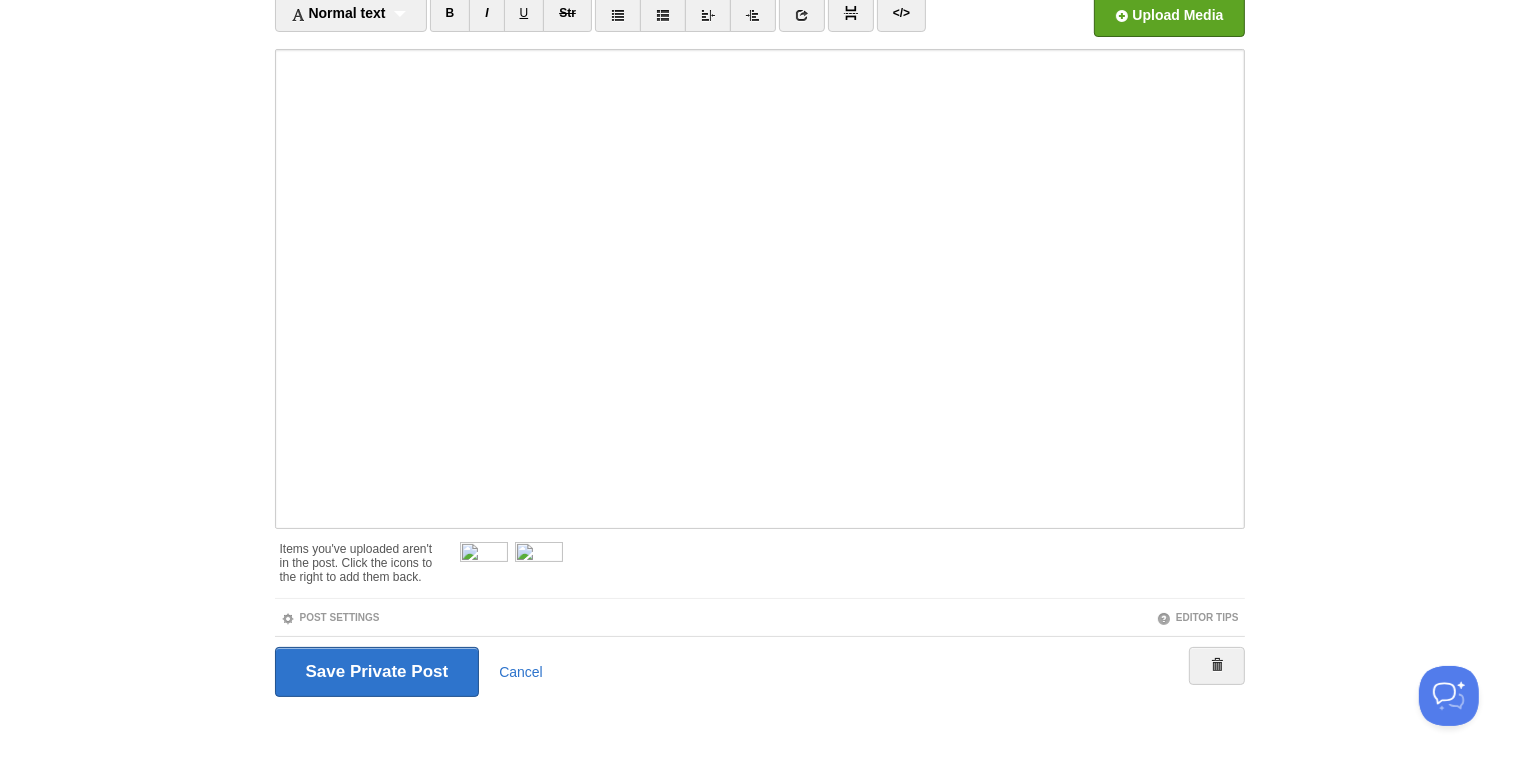 click on "Dashboard
Logout
Delete successful
×
Your Sites M. Vórtice
Create a new site
Edit your user profile
Edit your account
Suggest a feature
FAQ and Support
Title
Sharp Objects (2018)
Normal text
Normal text
Heading 1
Heading 2
Heading 3
B
I
U
Str" at bounding box center (759, 314) 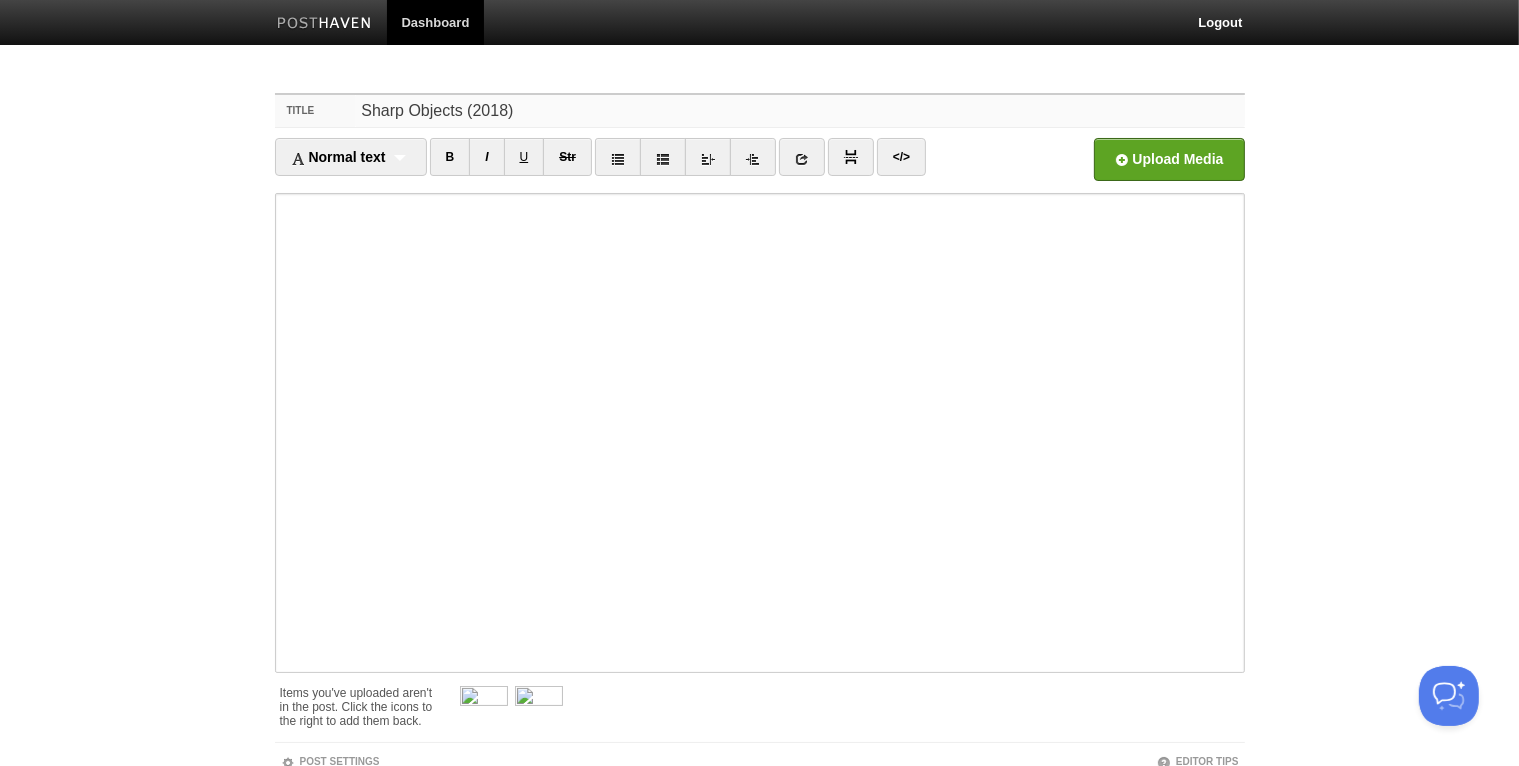 drag, startPoint x: 519, startPoint y: 122, endPoint x: 361, endPoint y: 97, distance: 159.96562 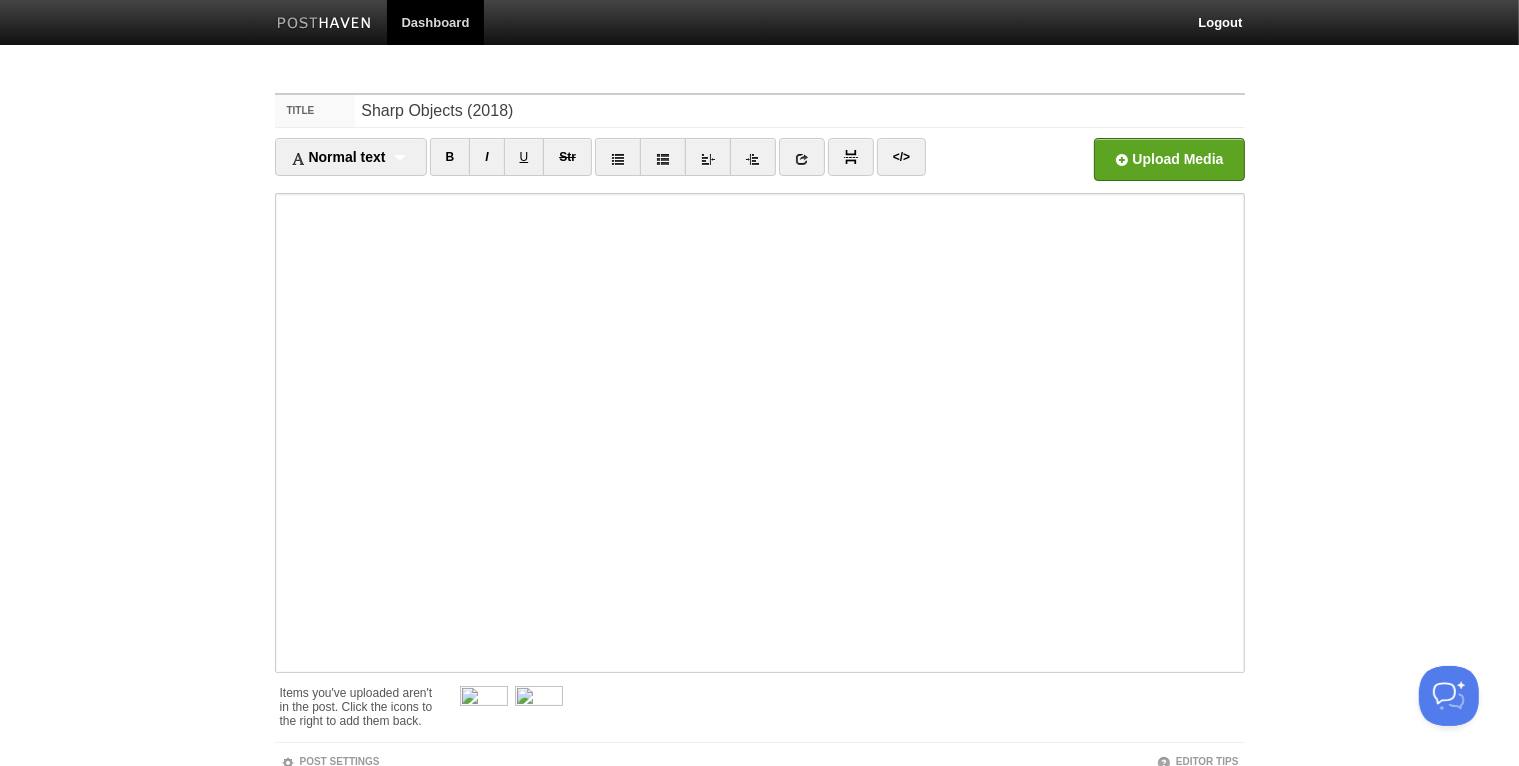 click on "Dashboard
Logout
Delete successful
×
Your Sites M. Vórtice
Create a new site
Edit your user profile
Edit your account
Suggest a feature
FAQ and Support
Title
Sharp Objects (2018)
Normal text
Normal text
Heading 1
Heading 2
Heading 3
B
I
U
Str" at bounding box center (759, 458) 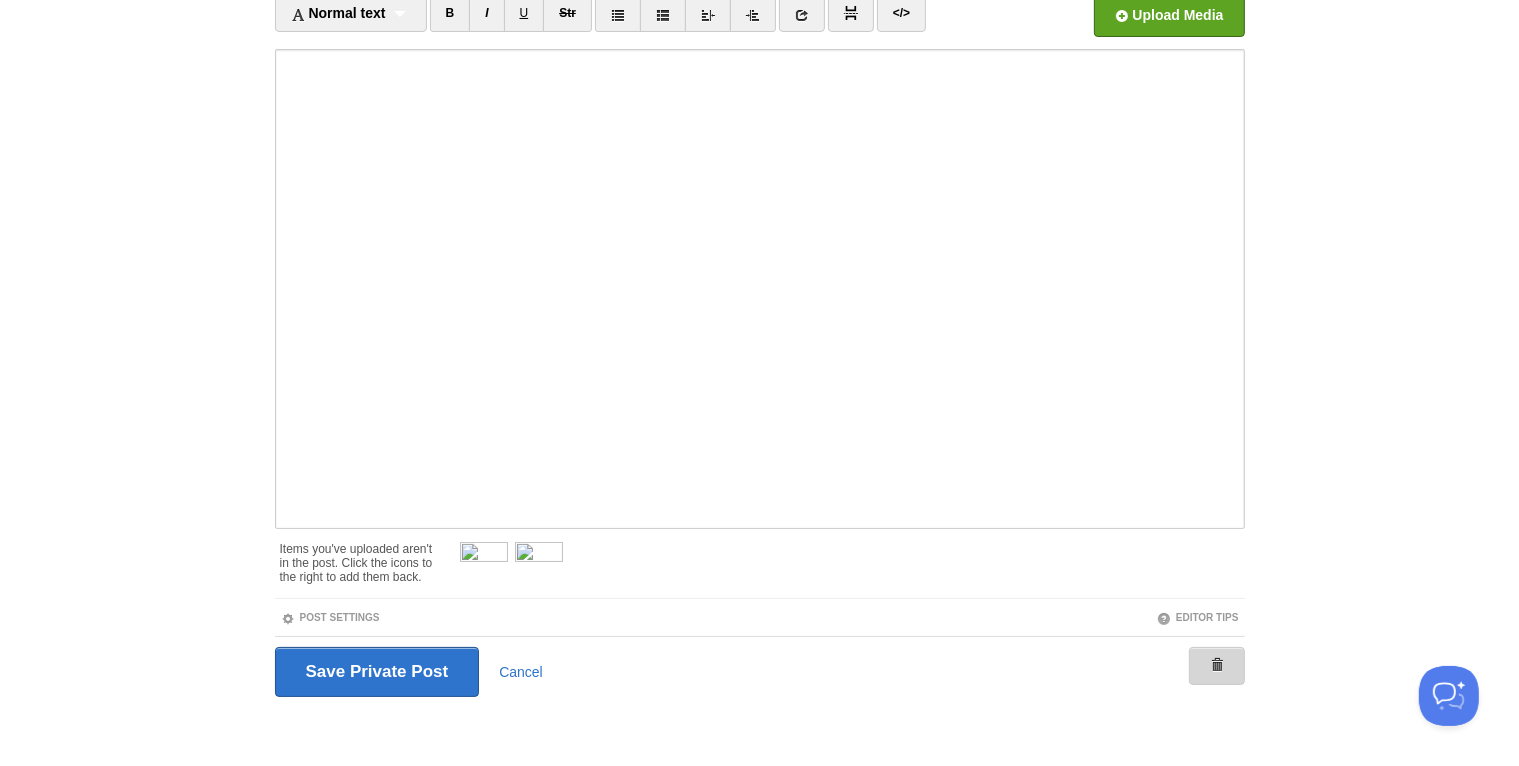 click at bounding box center (1217, 665) 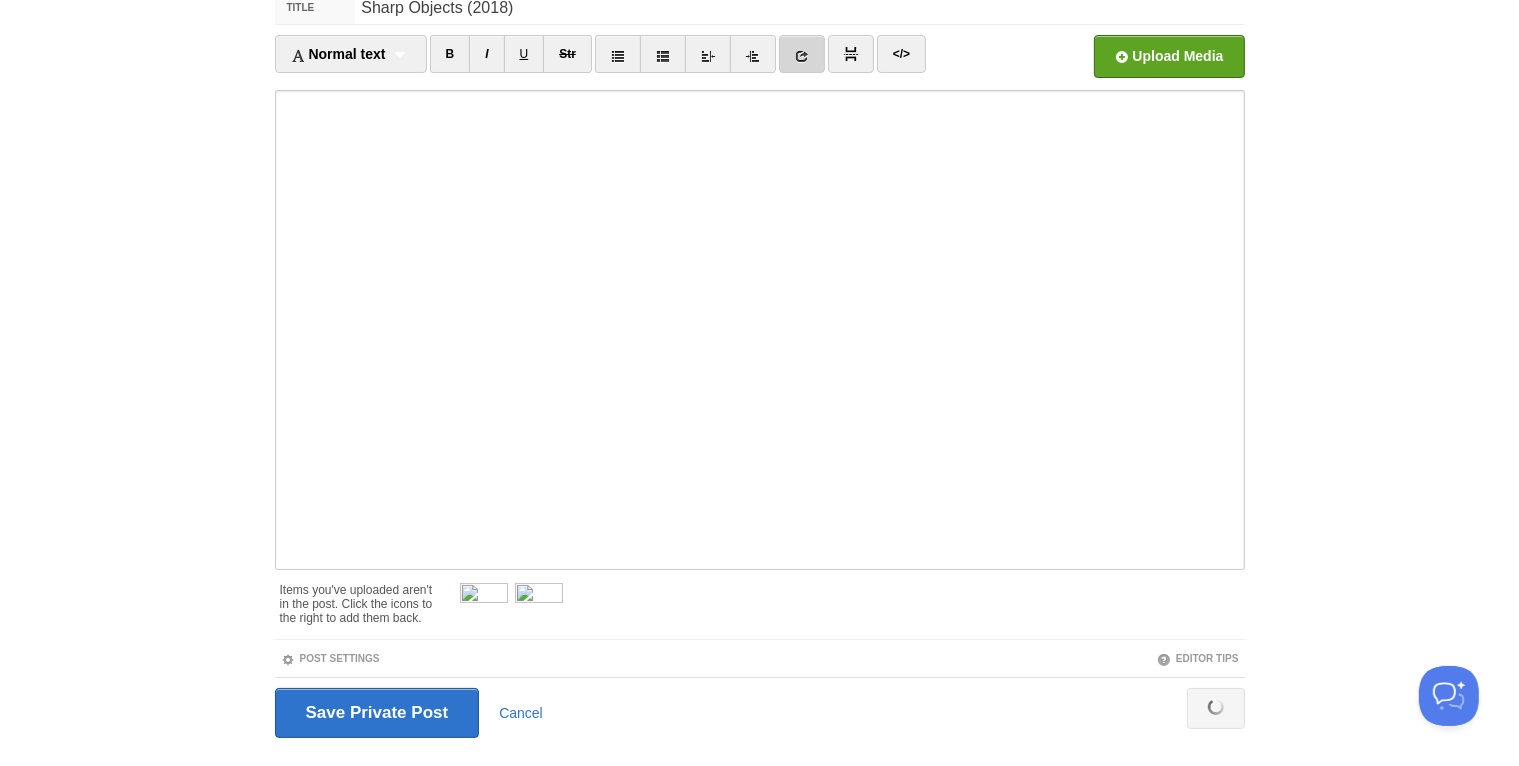 scroll, scrollTop: 75, scrollLeft: 0, axis: vertical 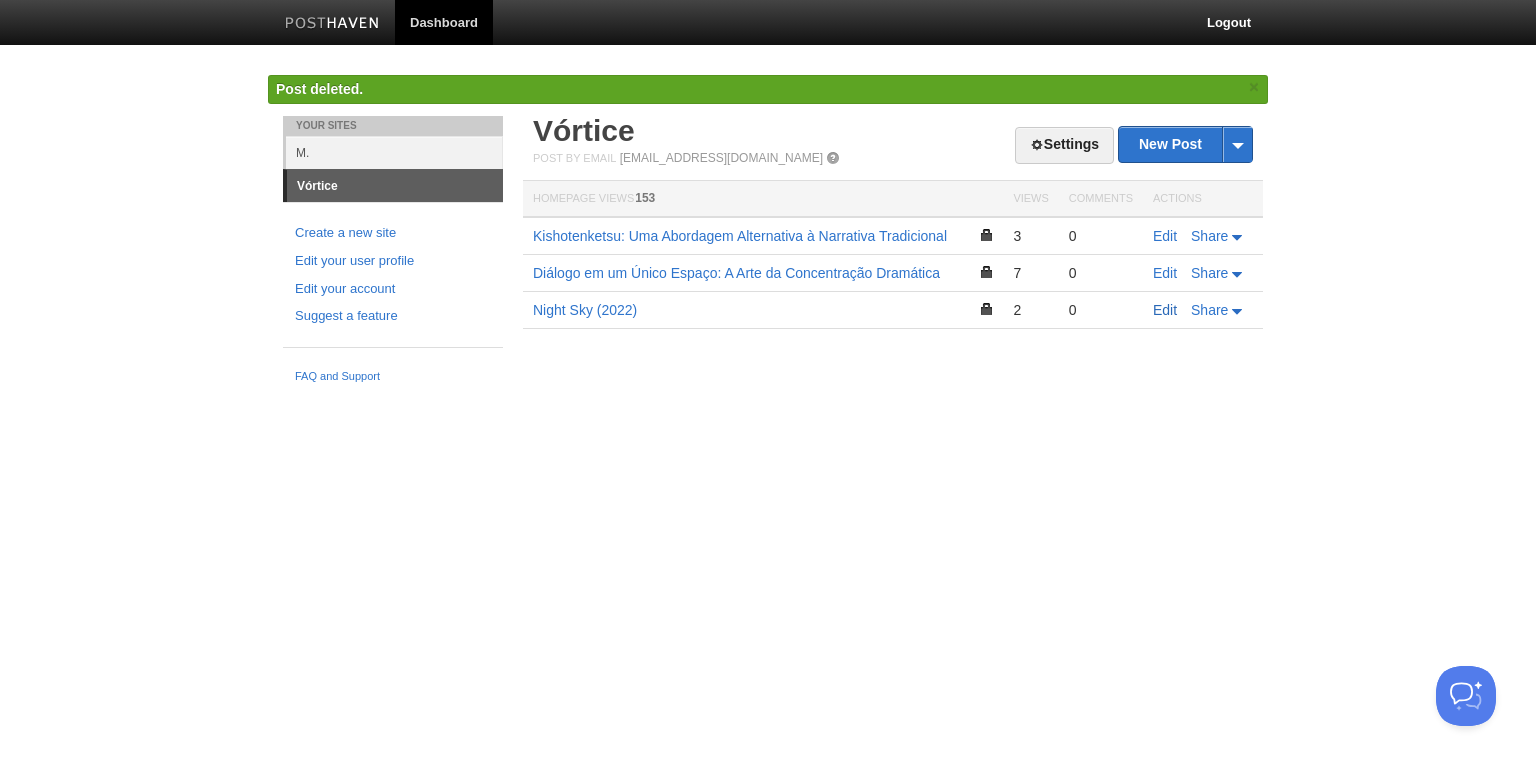 click on "Edit" at bounding box center [1165, 310] 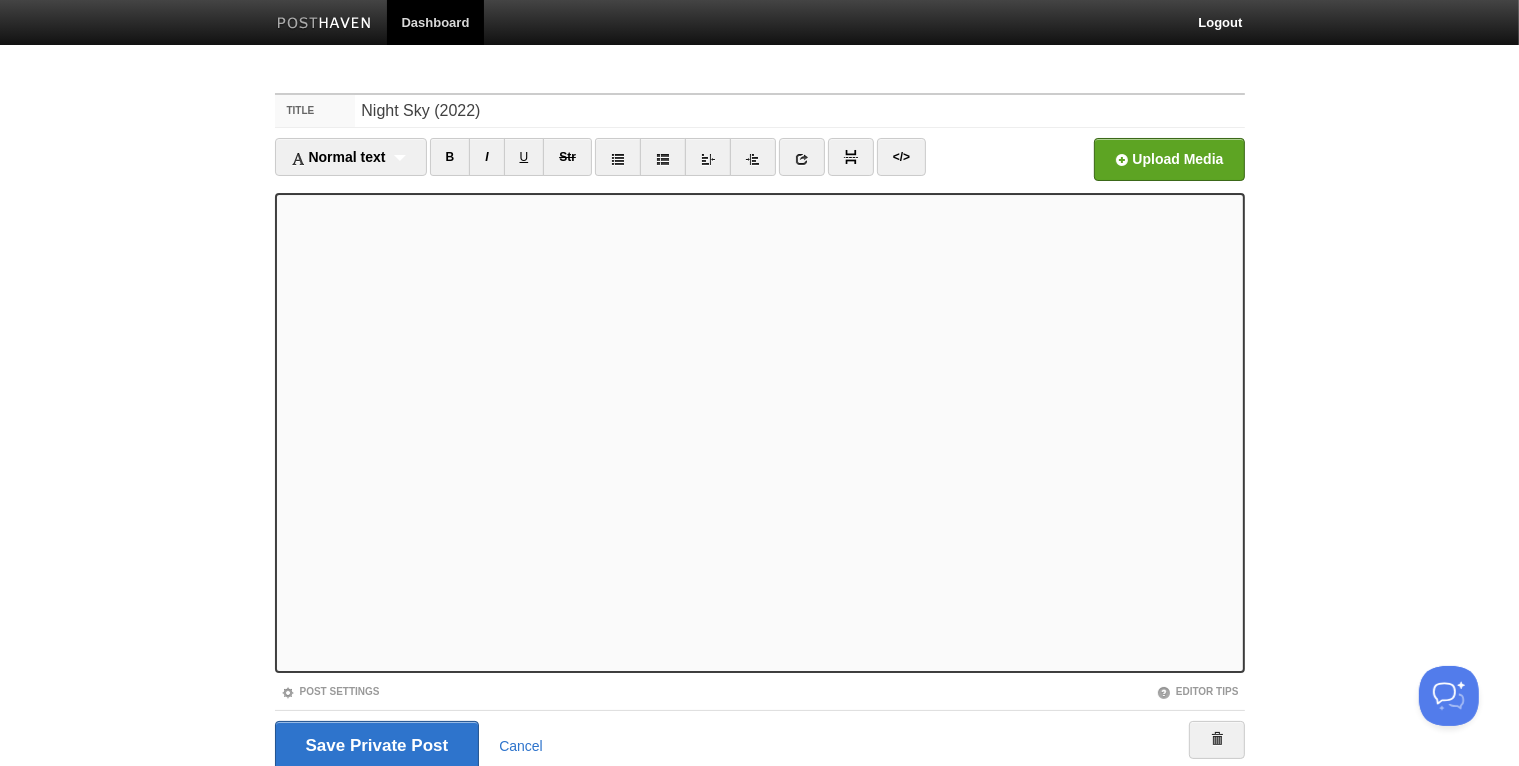 scroll, scrollTop: 74, scrollLeft: 0, axis: vertical 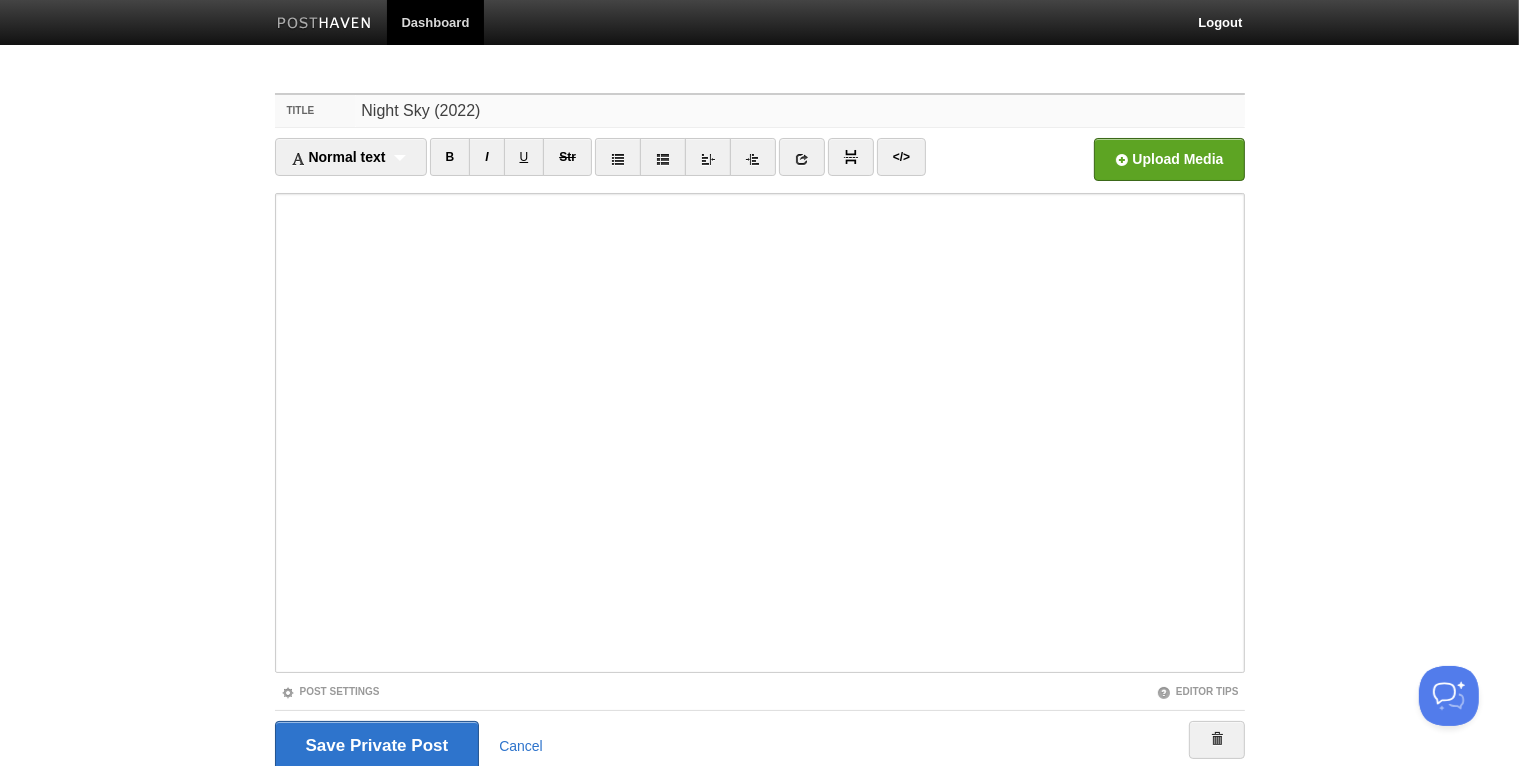 drag, startPoint x: 502, startPoint y: 37, endPoint x: 350, endPoint y: 102, distance: 165.31485 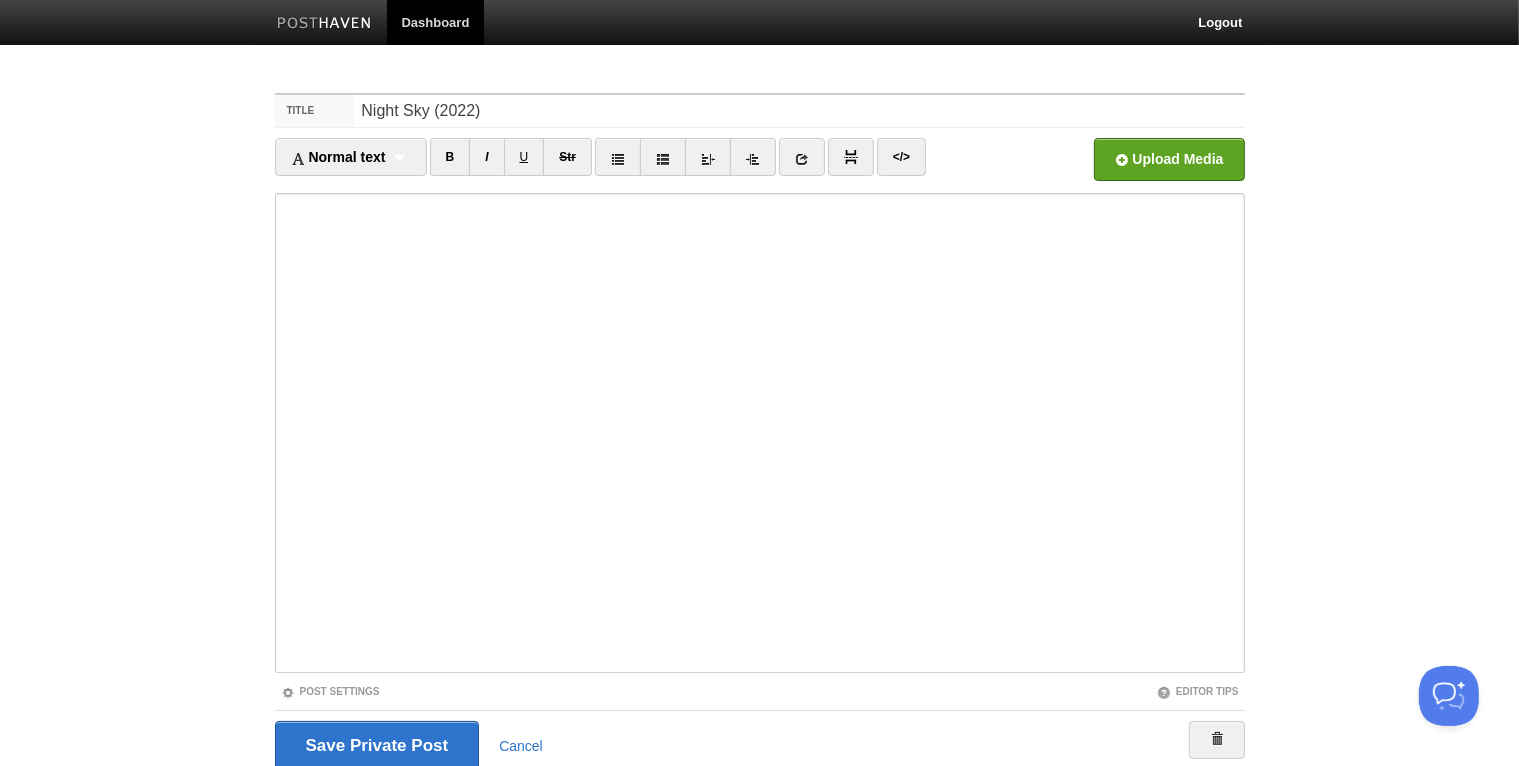 click on "Dashboard
Logout
Delete successful
×
Post deleted.
×
Your Sites M. Vórtice
Create a new site
Edit your user profile
Edit your account
Suggest a feature
FAQ and Support
Title
Night Sky (2022)
Normal text
Normal text
Heading 1
Heading 2
Heading 3
B
I
U Str ×" at bounding box center [759, 423] 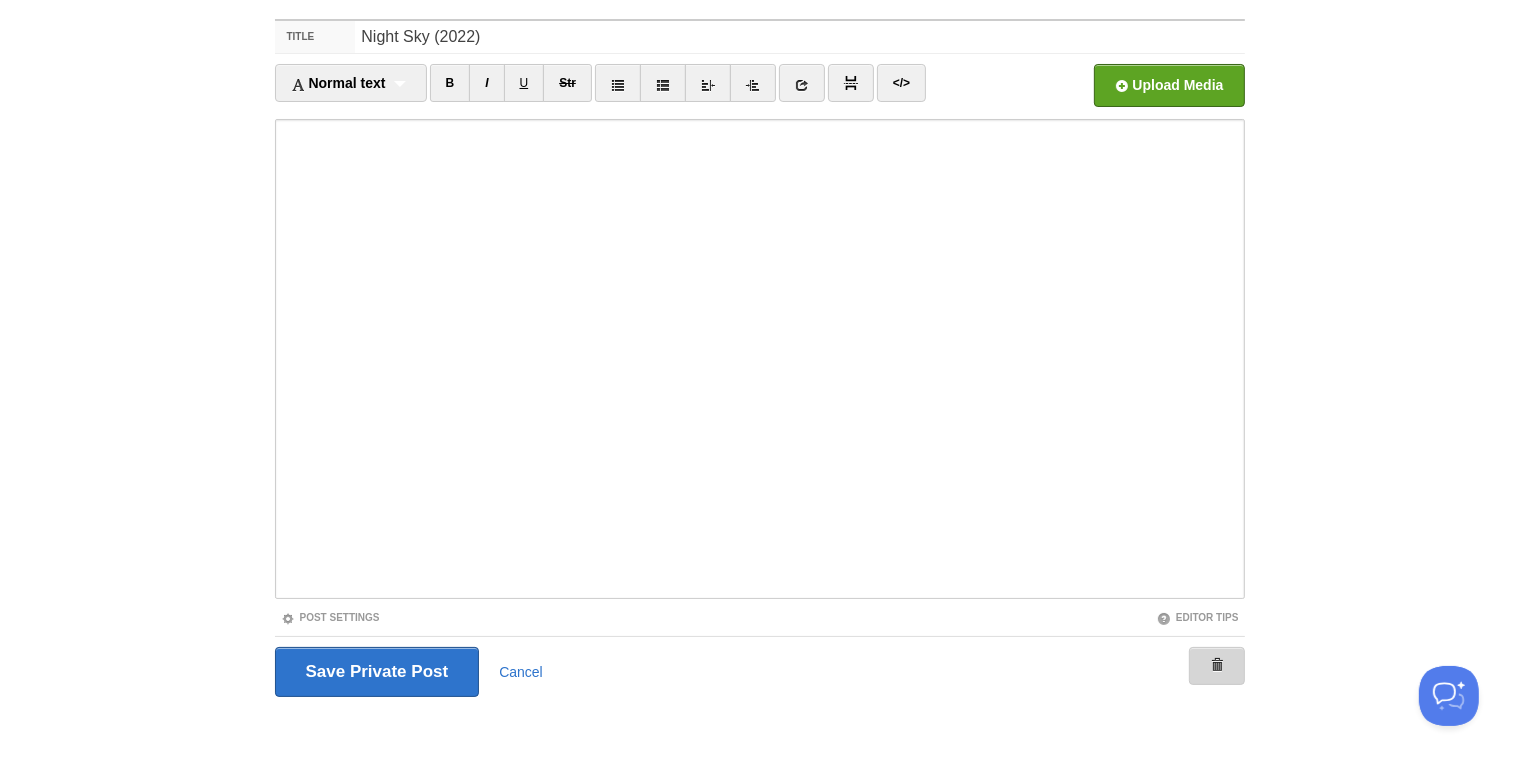 click at bounding box center (1217, 666) 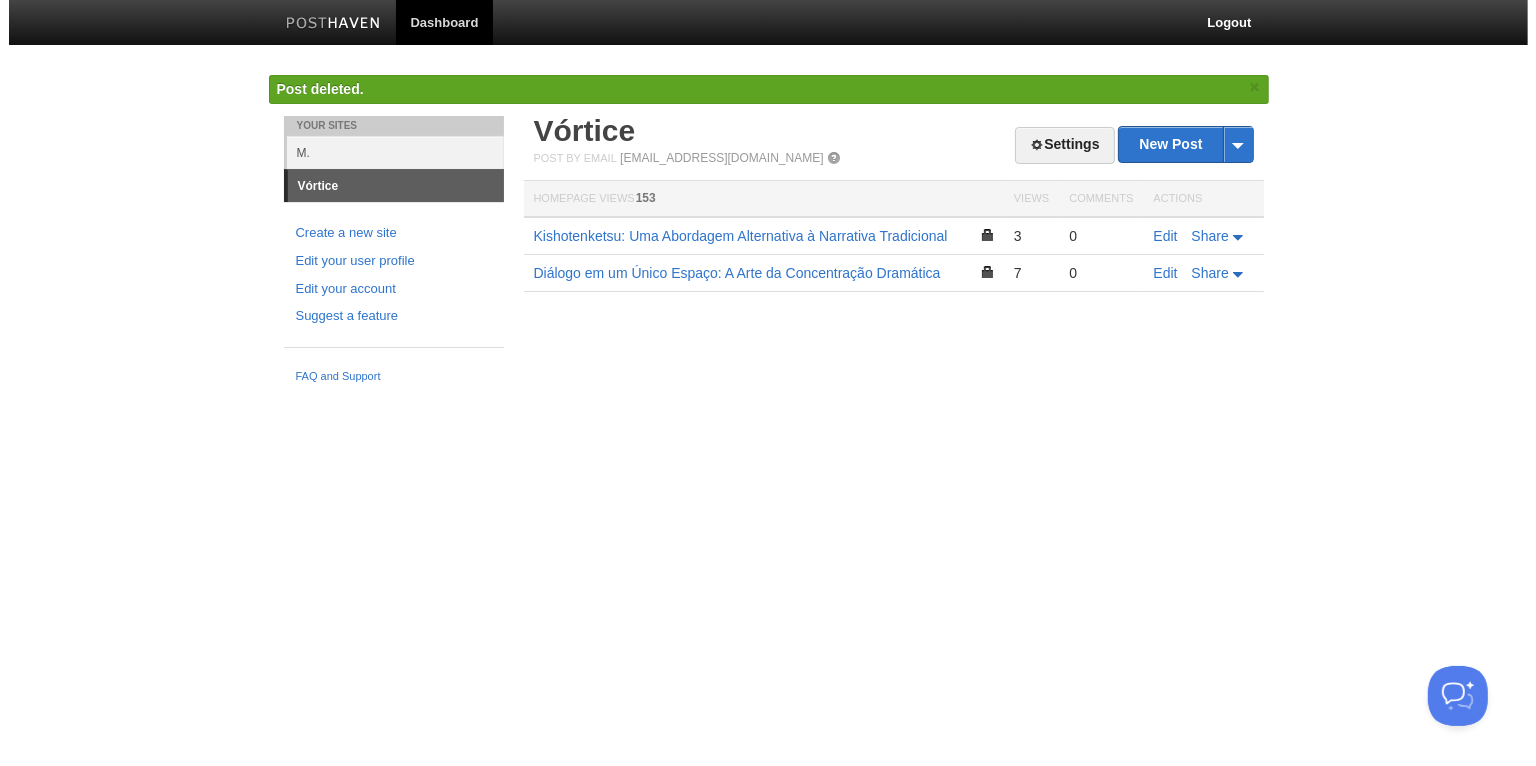 scroll, scrollTop: 0, scrollLeft: 0, axis: both 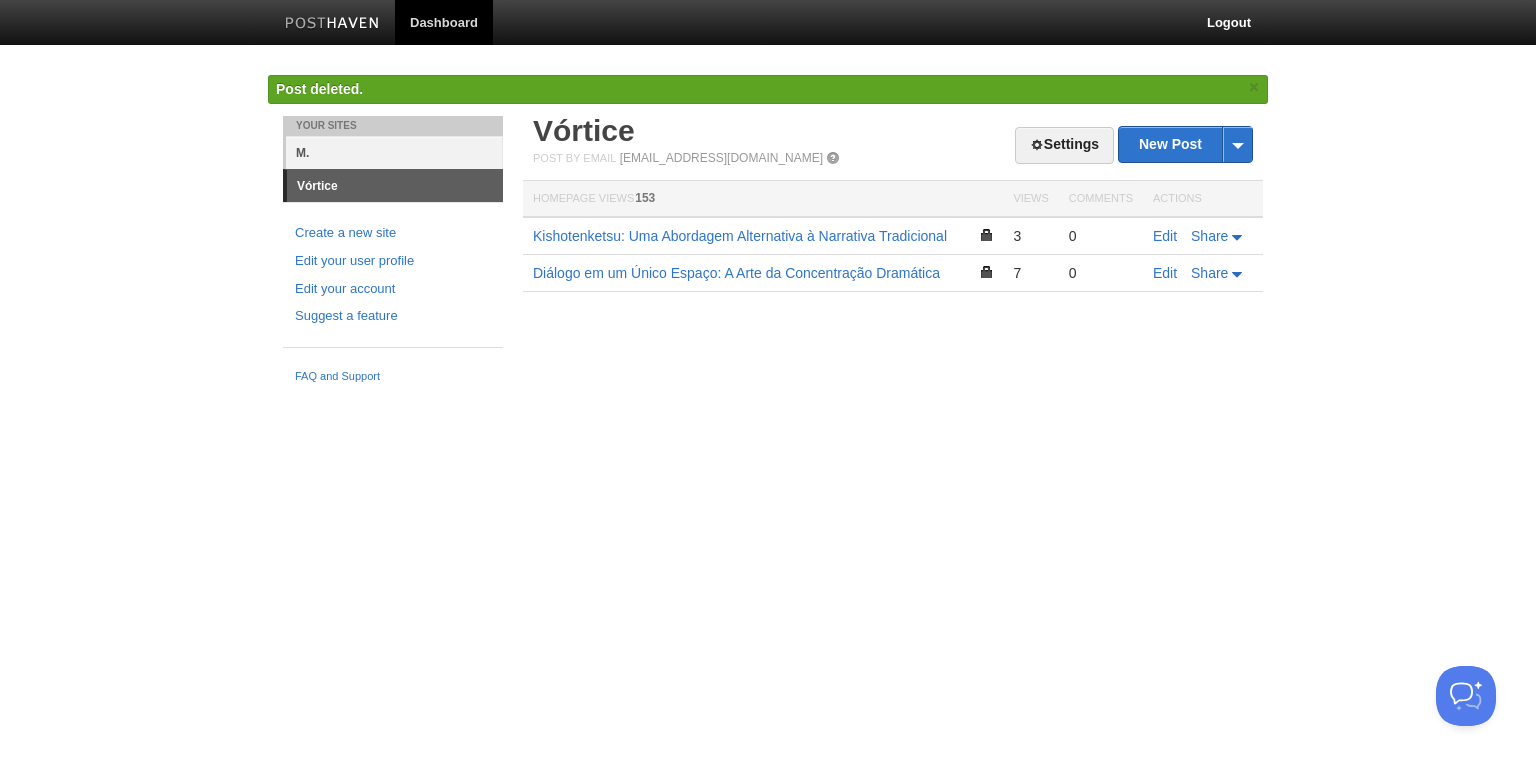 click on "M." at bounding box center [394, 152] 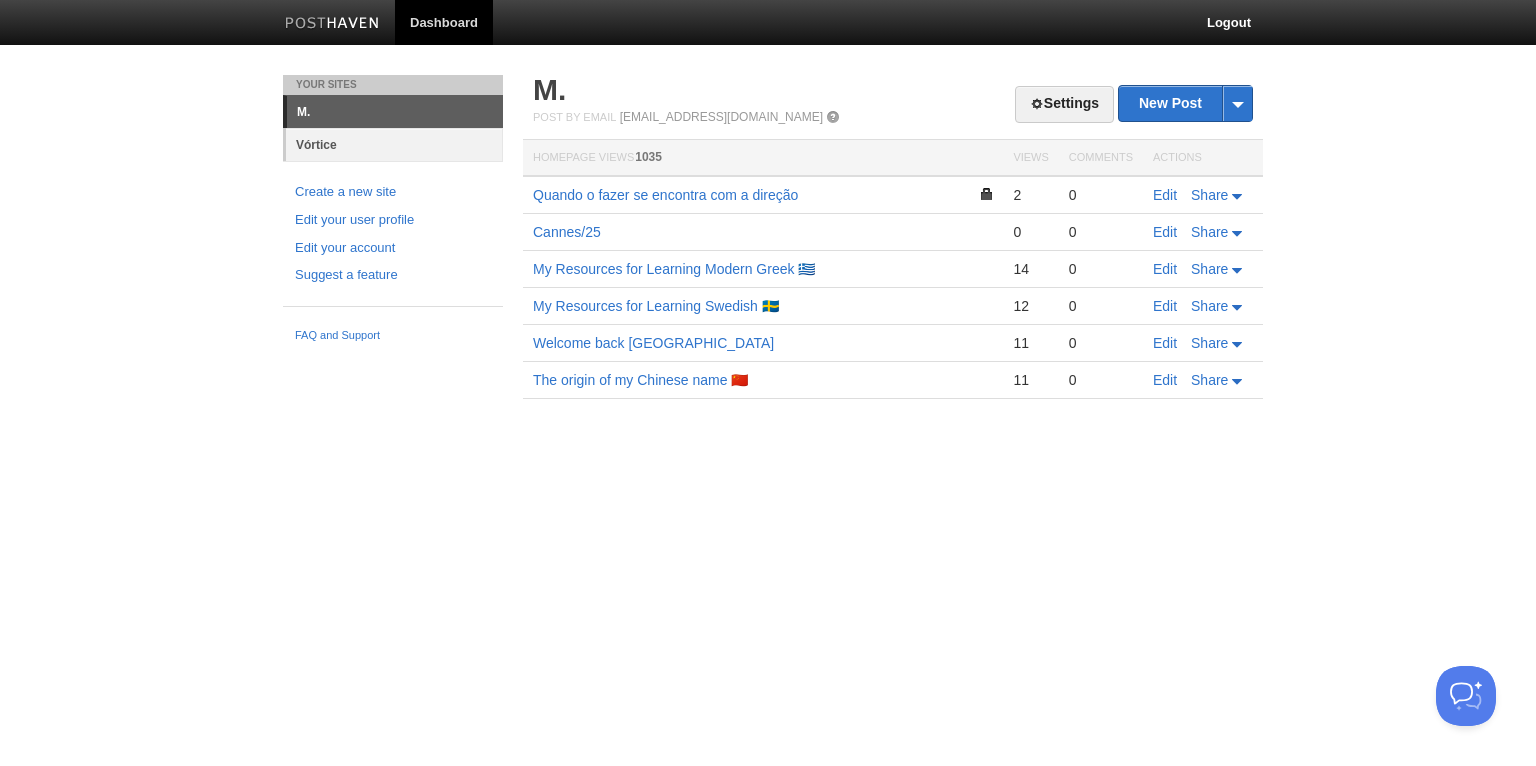 click on "Vórtice" at bounding box center [394, 144] 